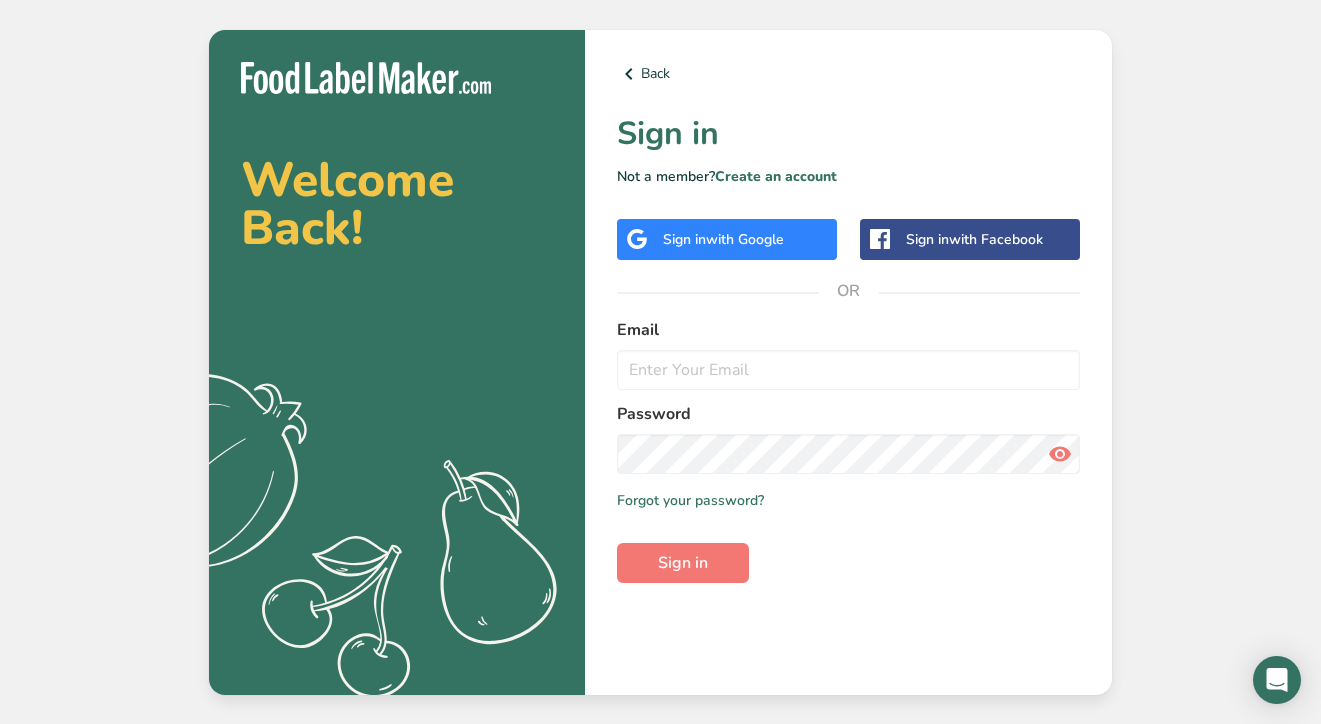 scroll, scrollTop: 0, scrollLeft: 0, axis: both 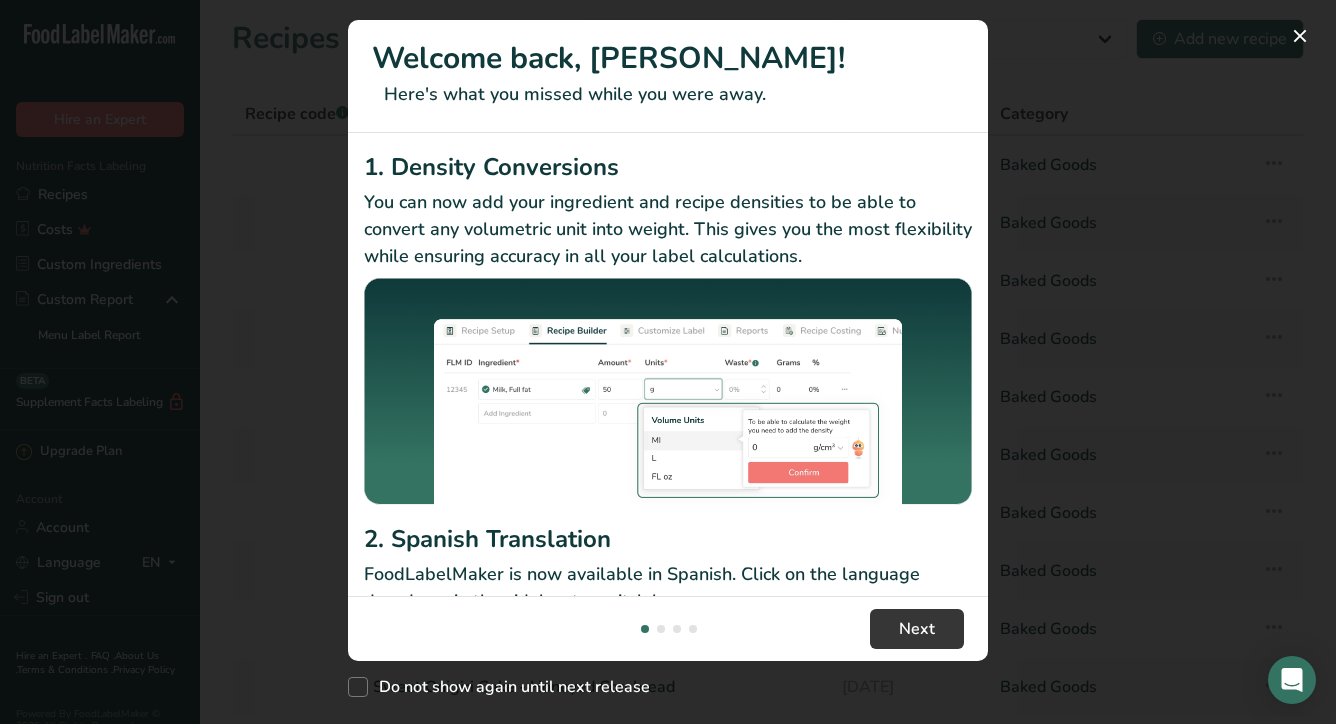 click at bounding box center (668, 362) 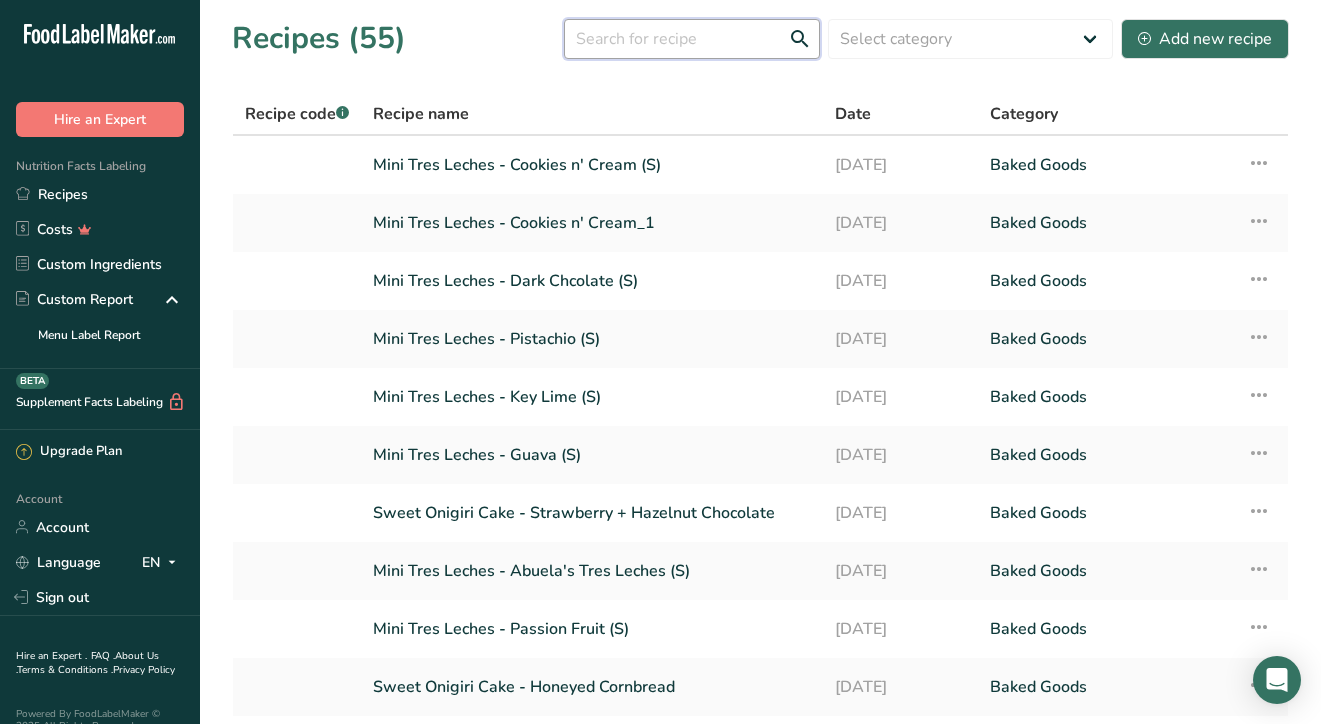 click at bounding box center (692, 39) 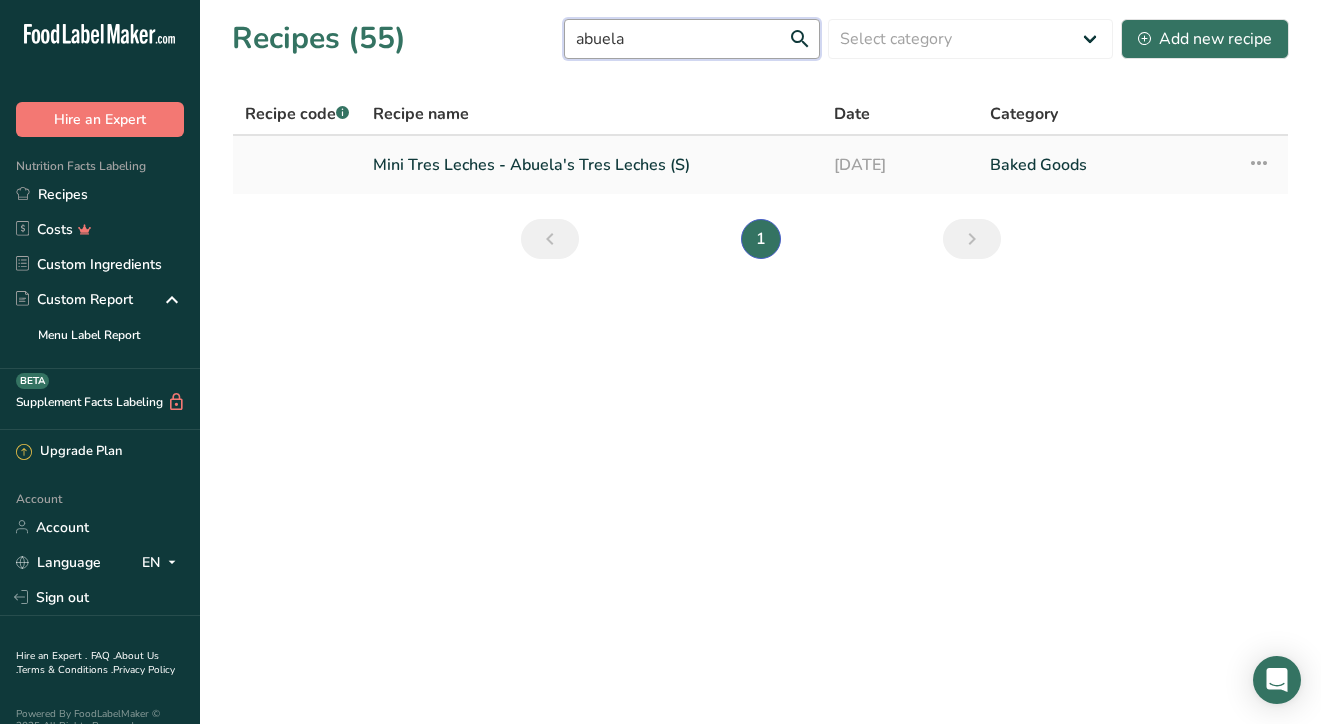 type on "abuela" 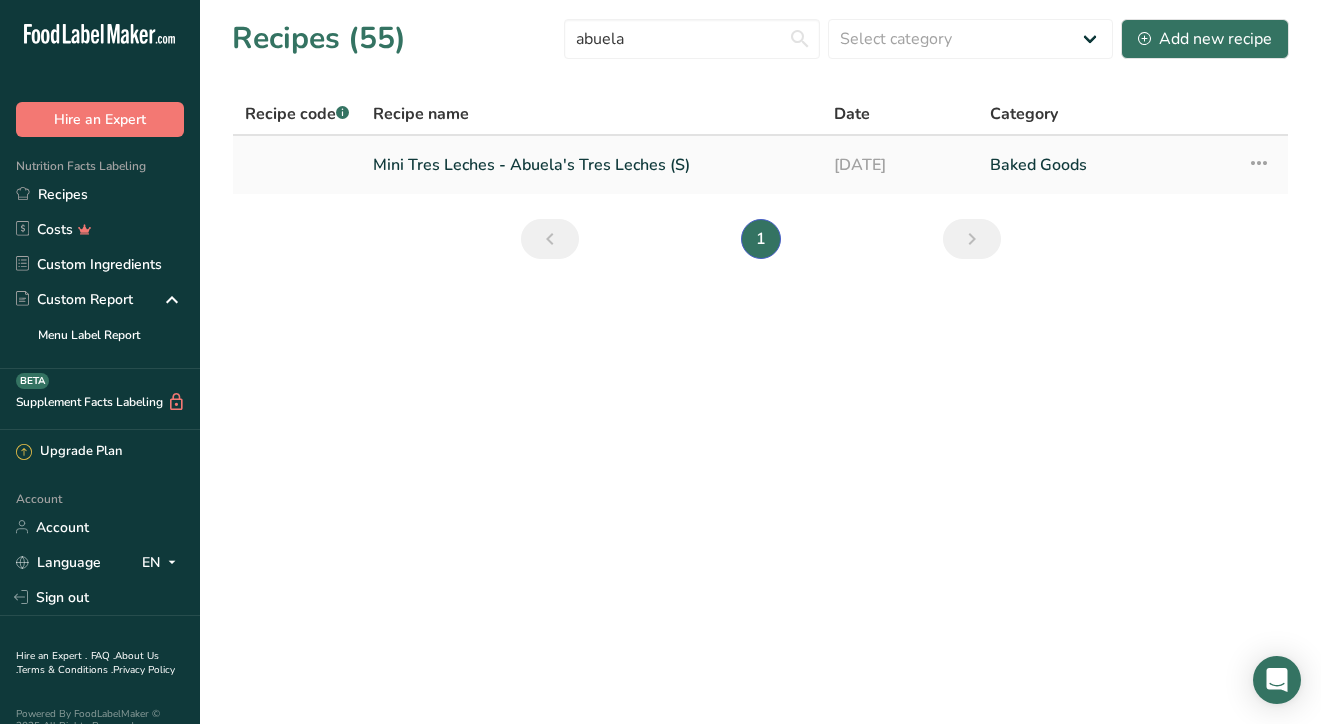 click on "Recipe Setup       Delete Recipe           Duplicate Recipe             Scale Recipe             Save as Sub-Recipe   .a-a{fill:#347362;}.b-a{fill:#fff;}                               Nutrition Breakdown                 Recipe Card
NEW
Amino Acids Pattern Report           Activity History" at bounding box center [1261, 165] 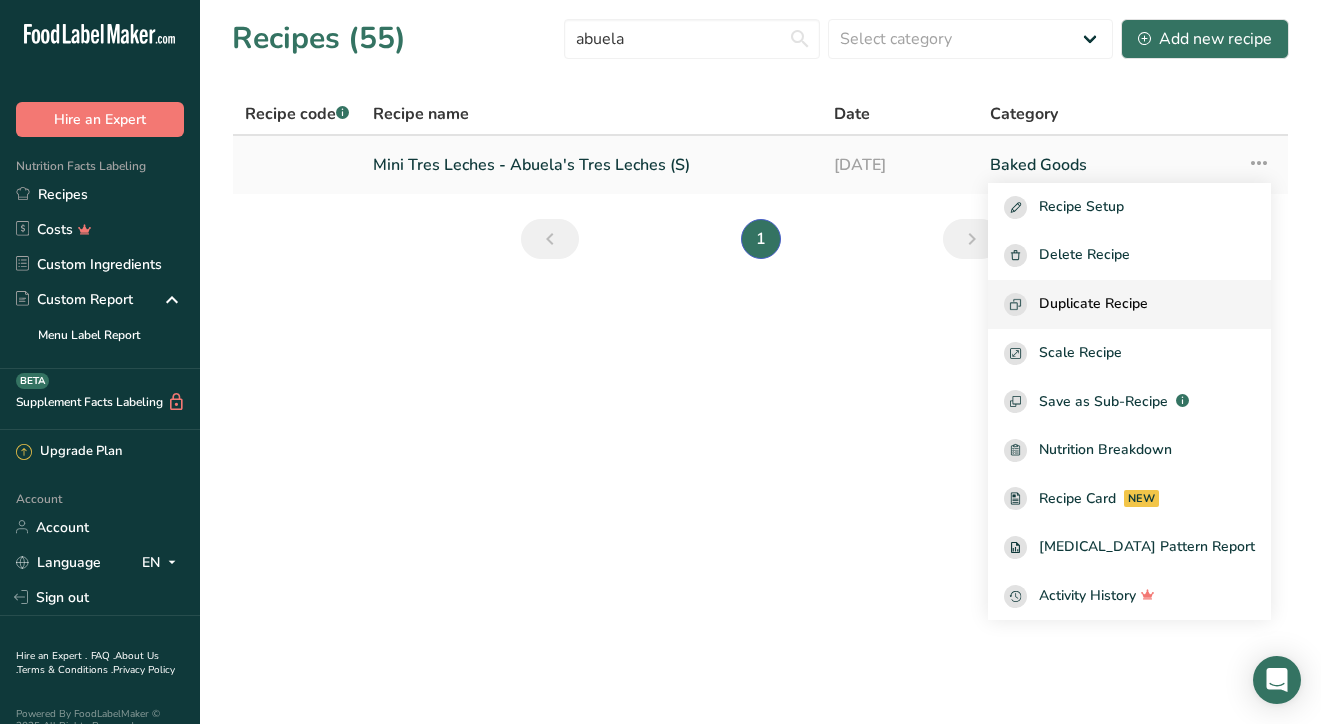 click on "Duplicate Recipe" at bounding box center (1093, 304) 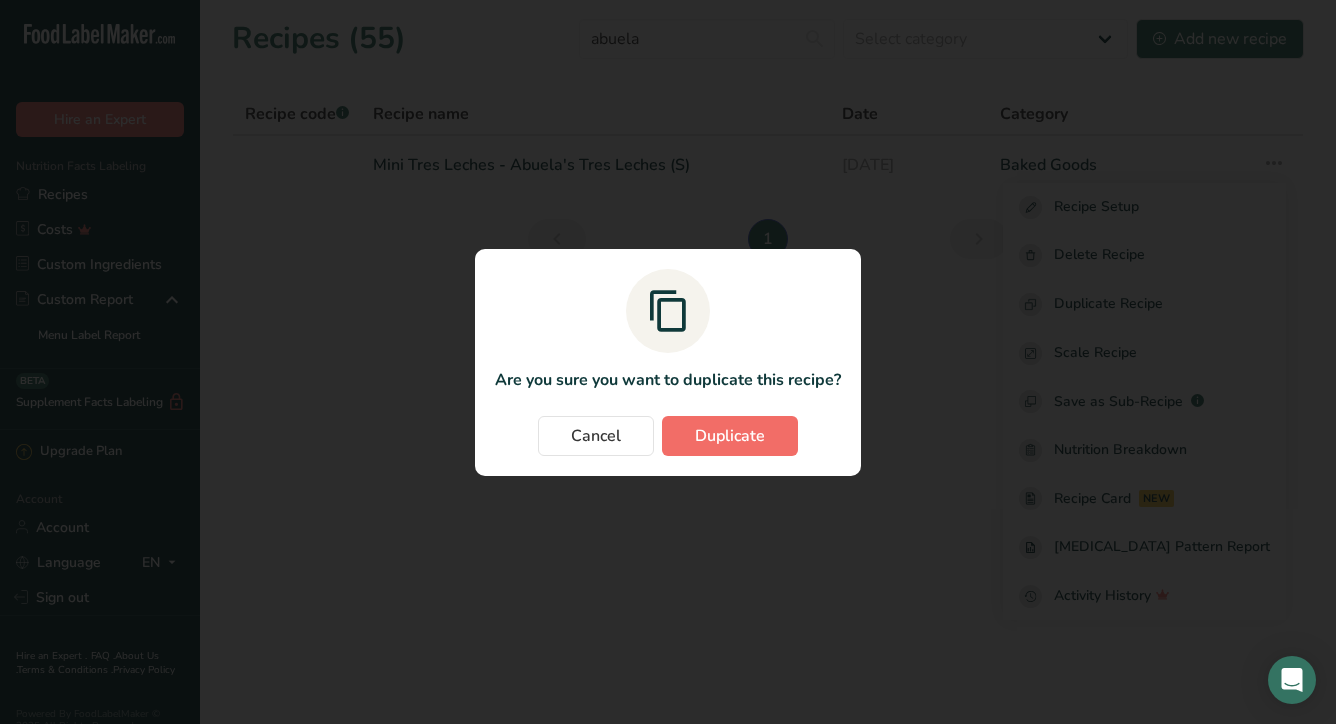 click on "Duplicate" at bounding box center (730, 436) 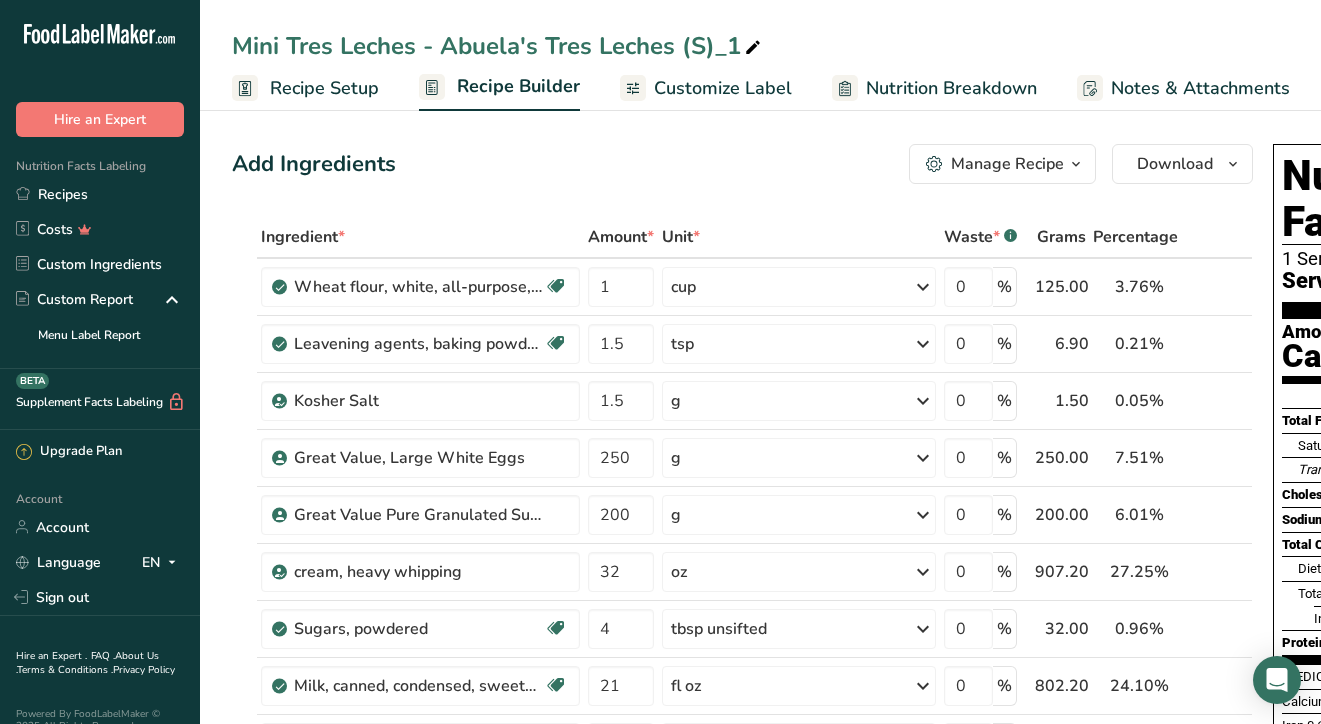 drag, startPoint x: 443, startPoint y: 44, endPoint x: 672, endPoint y: 46, distance: 229.00873 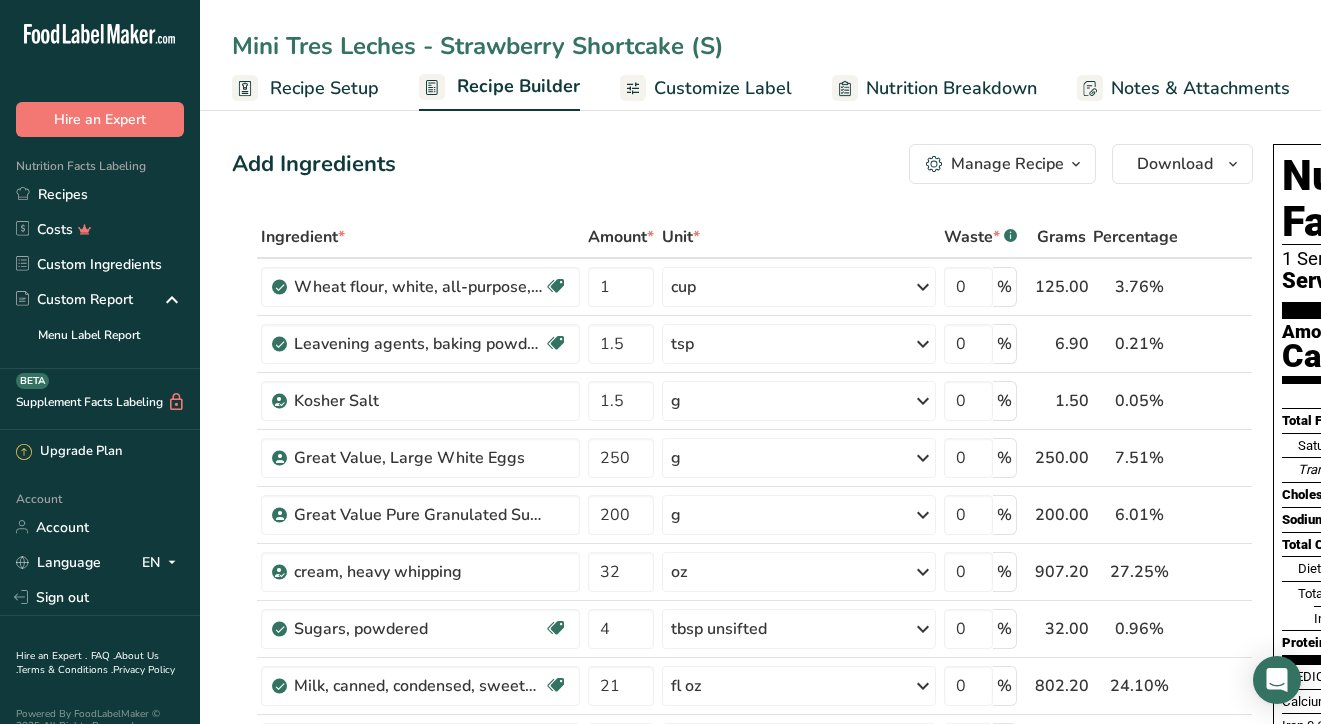 type on "Mini Tres Leches - Strawberry Shortcake (S)" 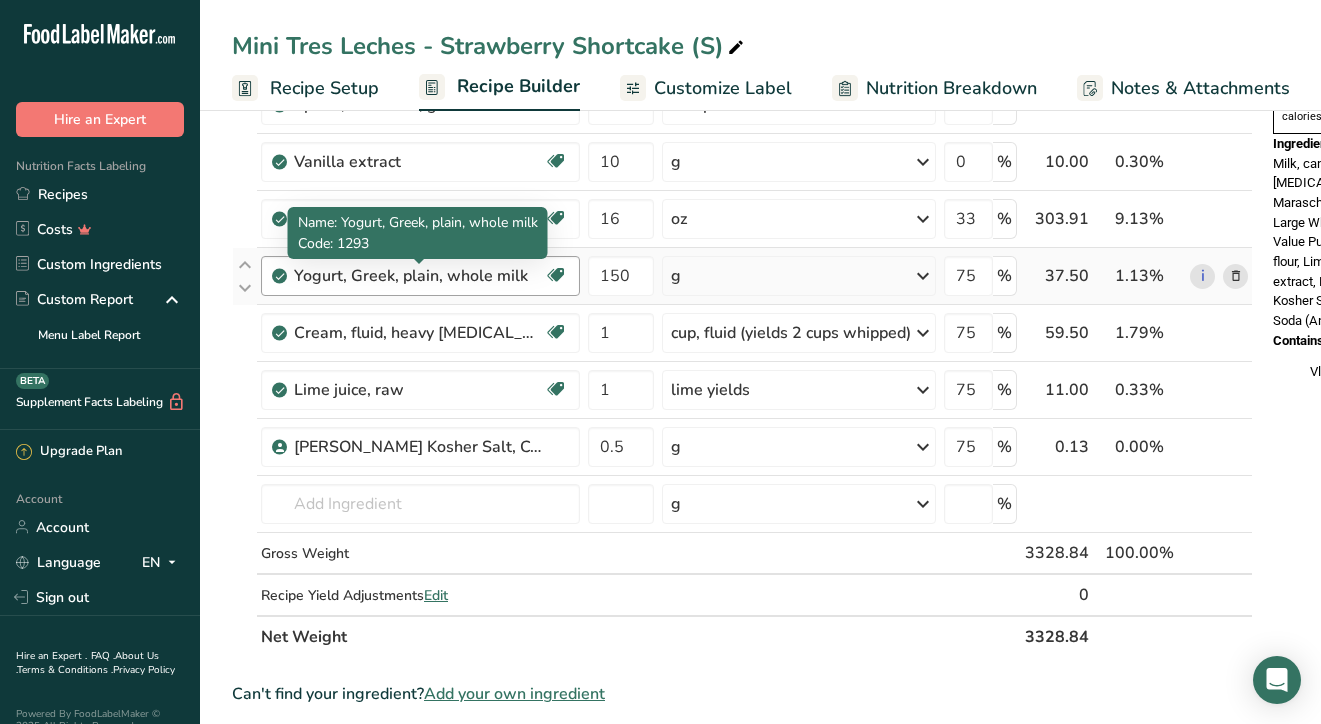 scroll, scrollTop: 684, scrollLeft: 0, axis: vertical 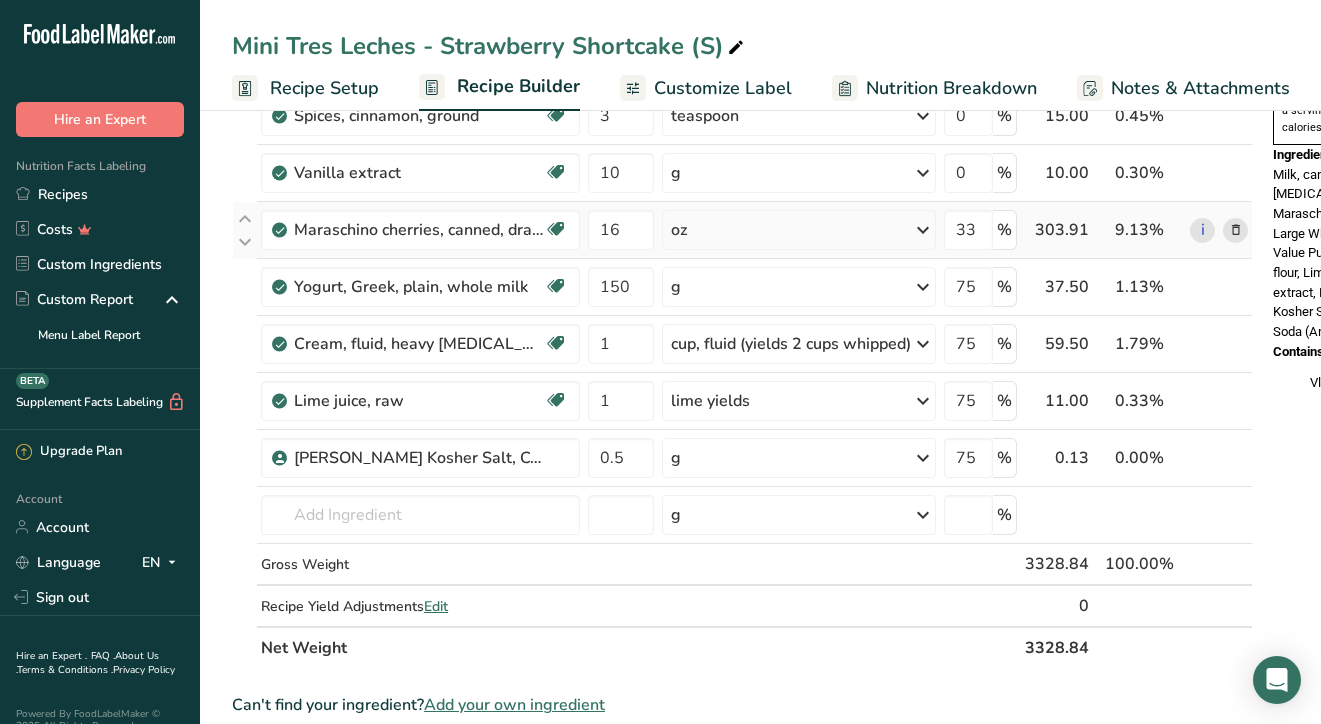 click at bounding box center (1236, 230) 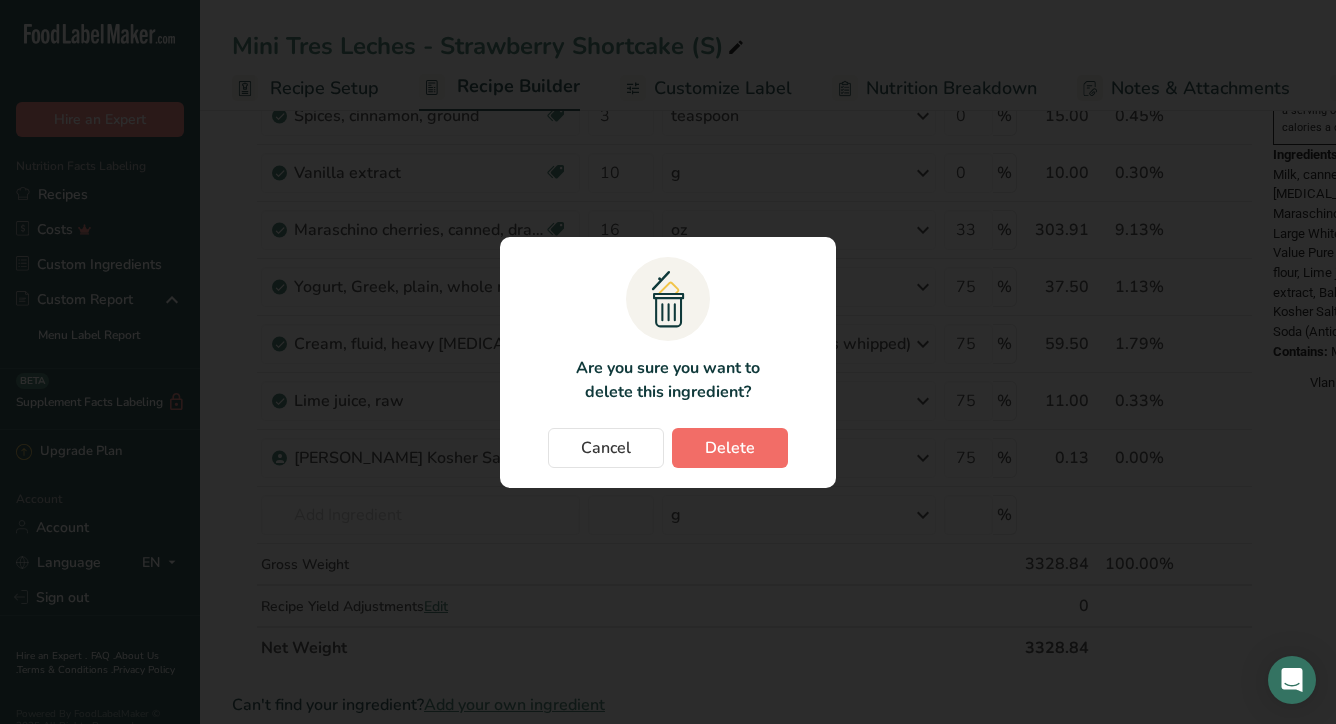 click on "Delete" at bounding box center [730, 448] 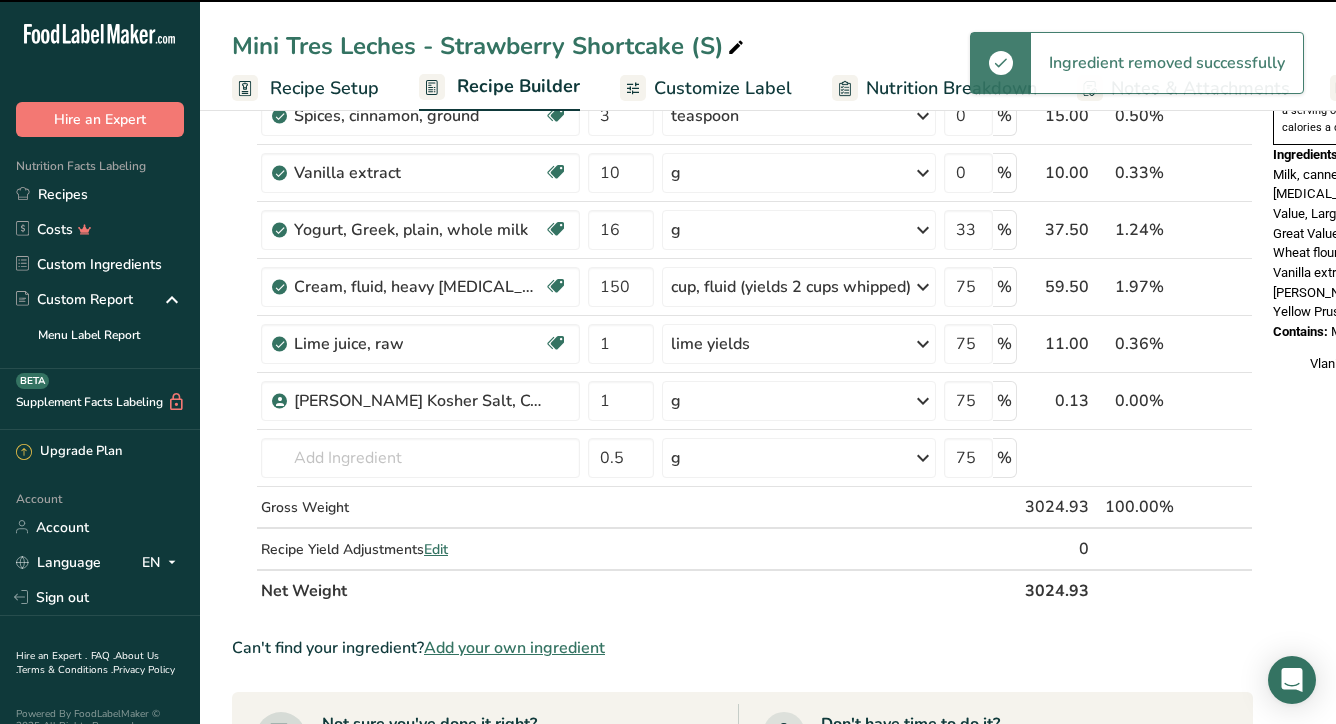 type on "150" 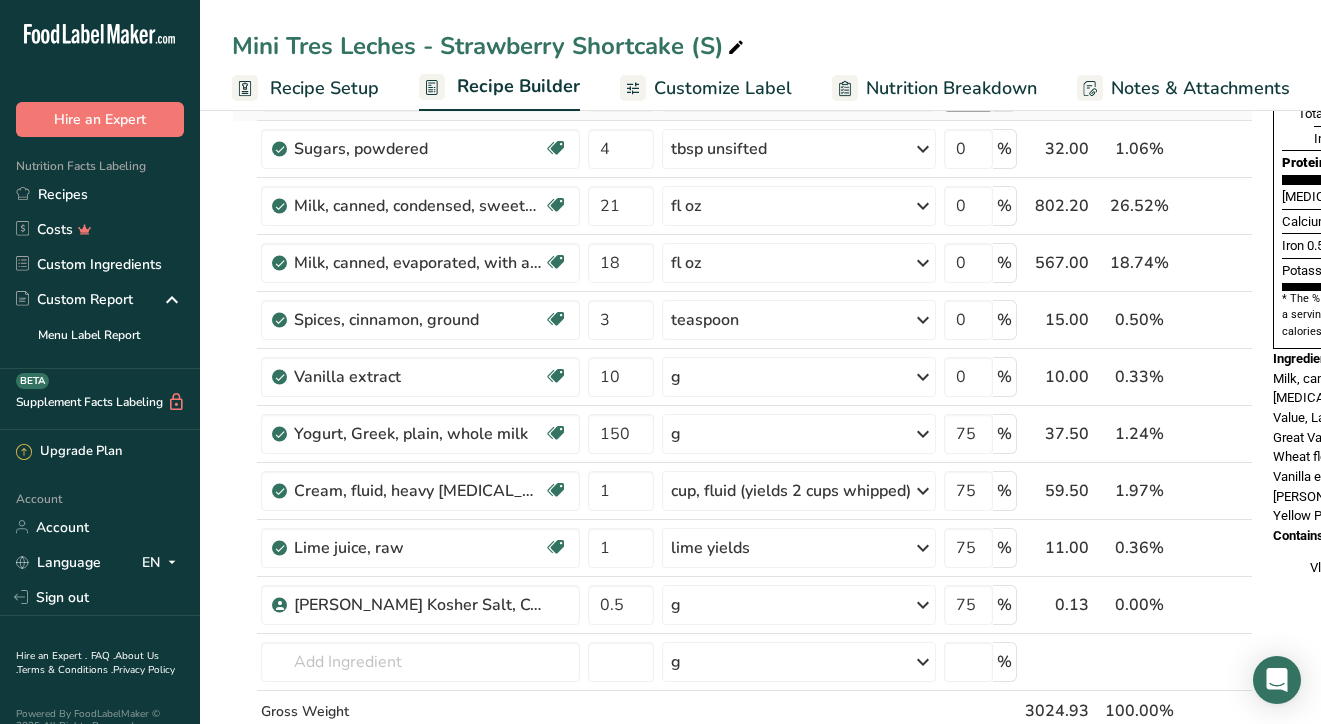 scroll, scrollTop: 570, scrollLeft: 0, axis: vertical 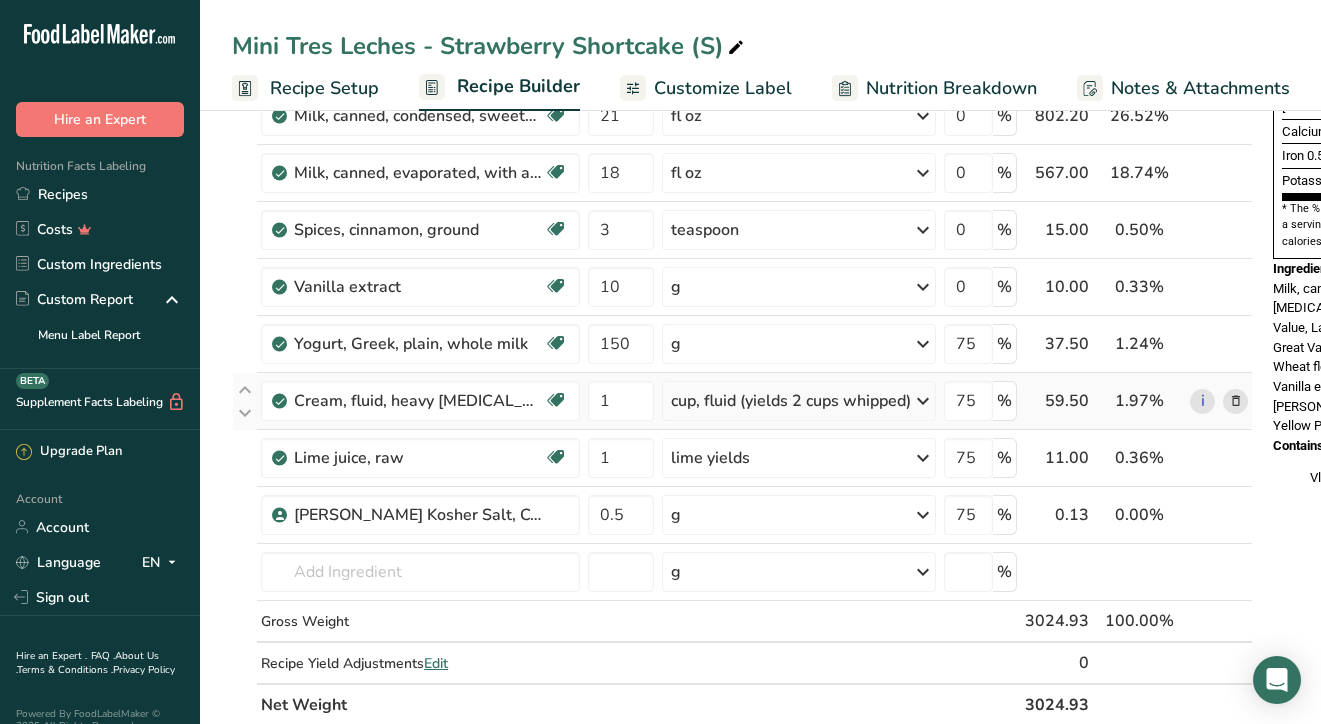 click at bounding box center (1236, 401) 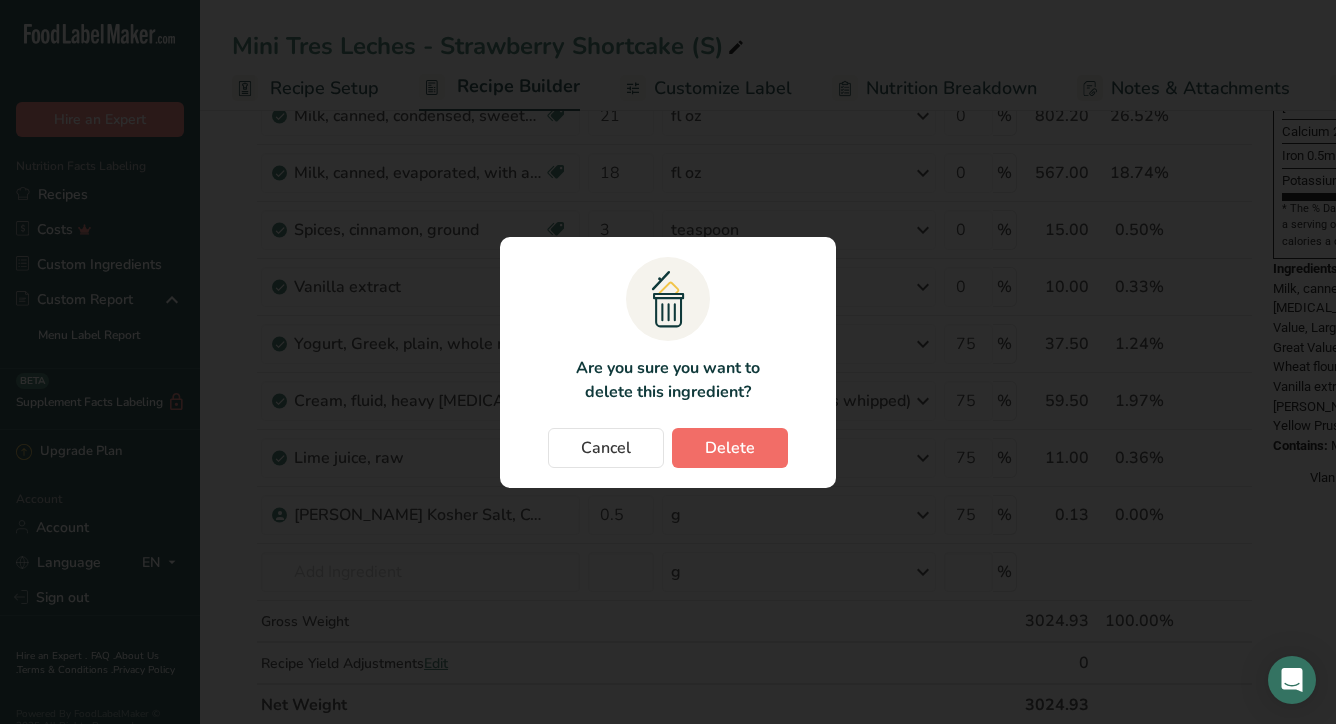 click on "Delete" at bounding box center [730, 448] 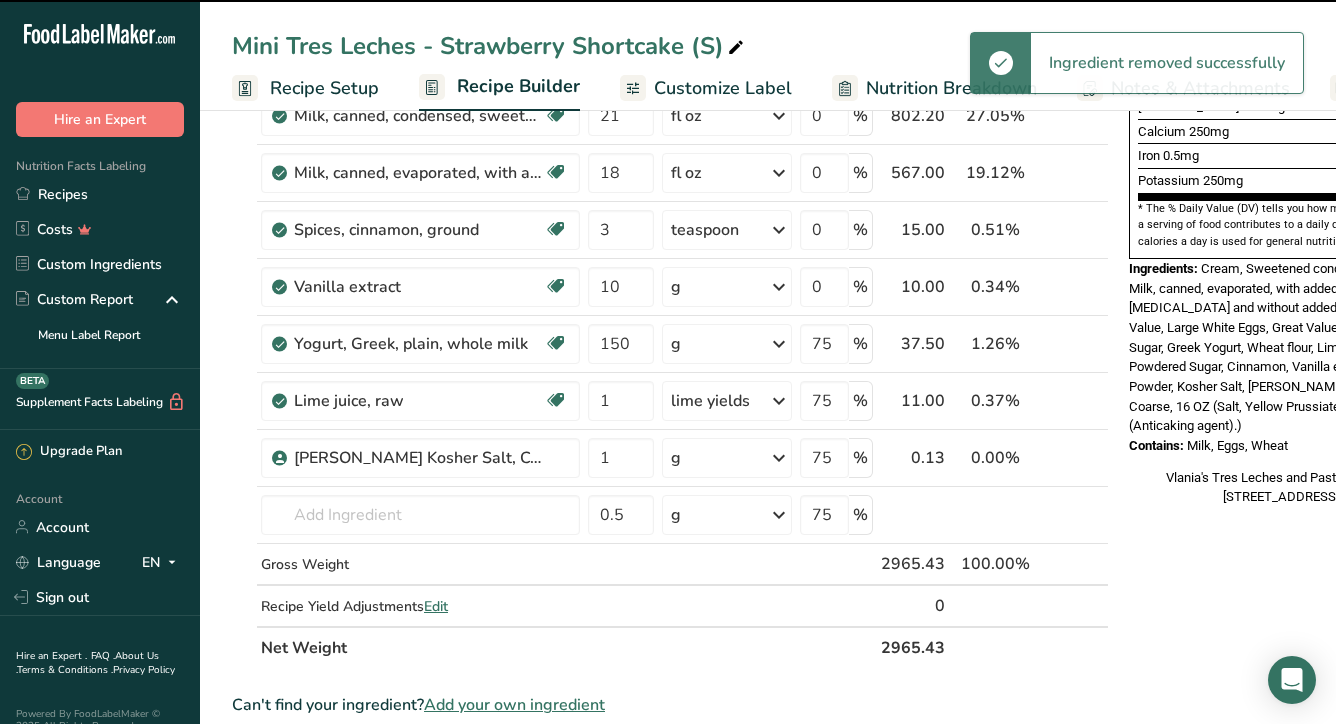 type on "0.5" 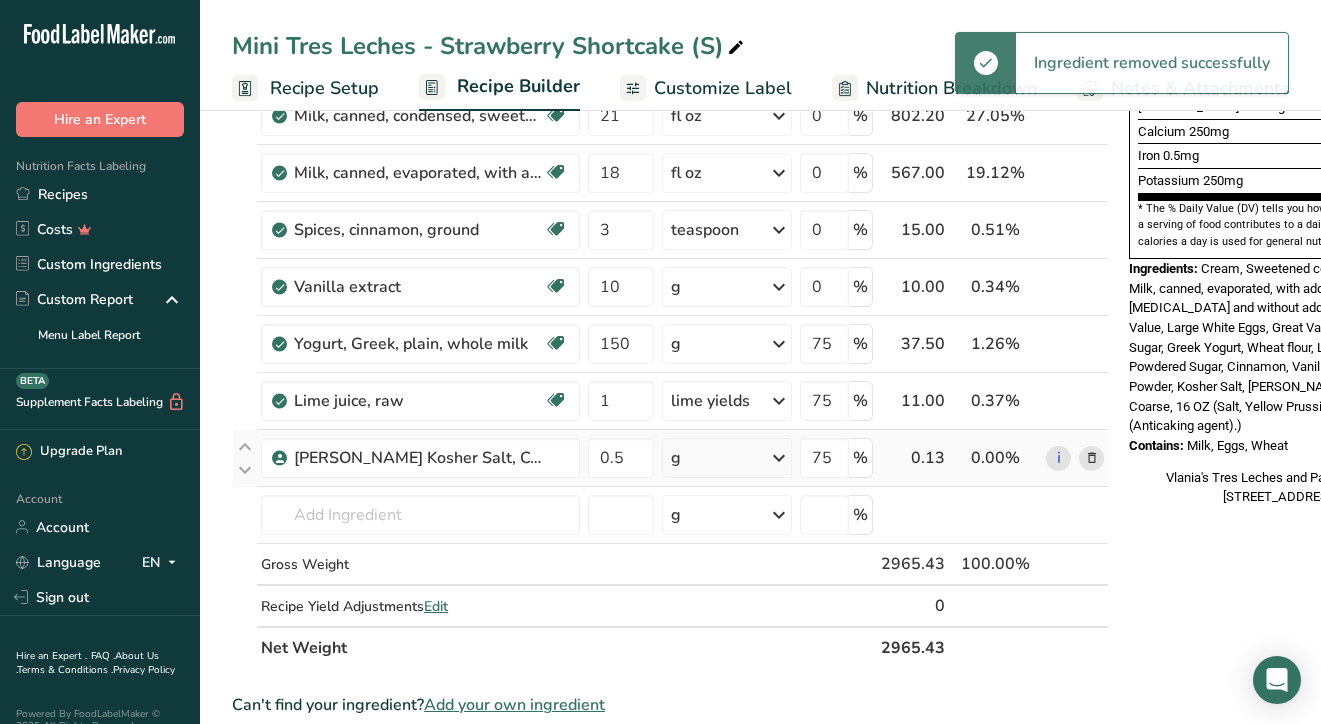 click at bounding box center (1092, 458) 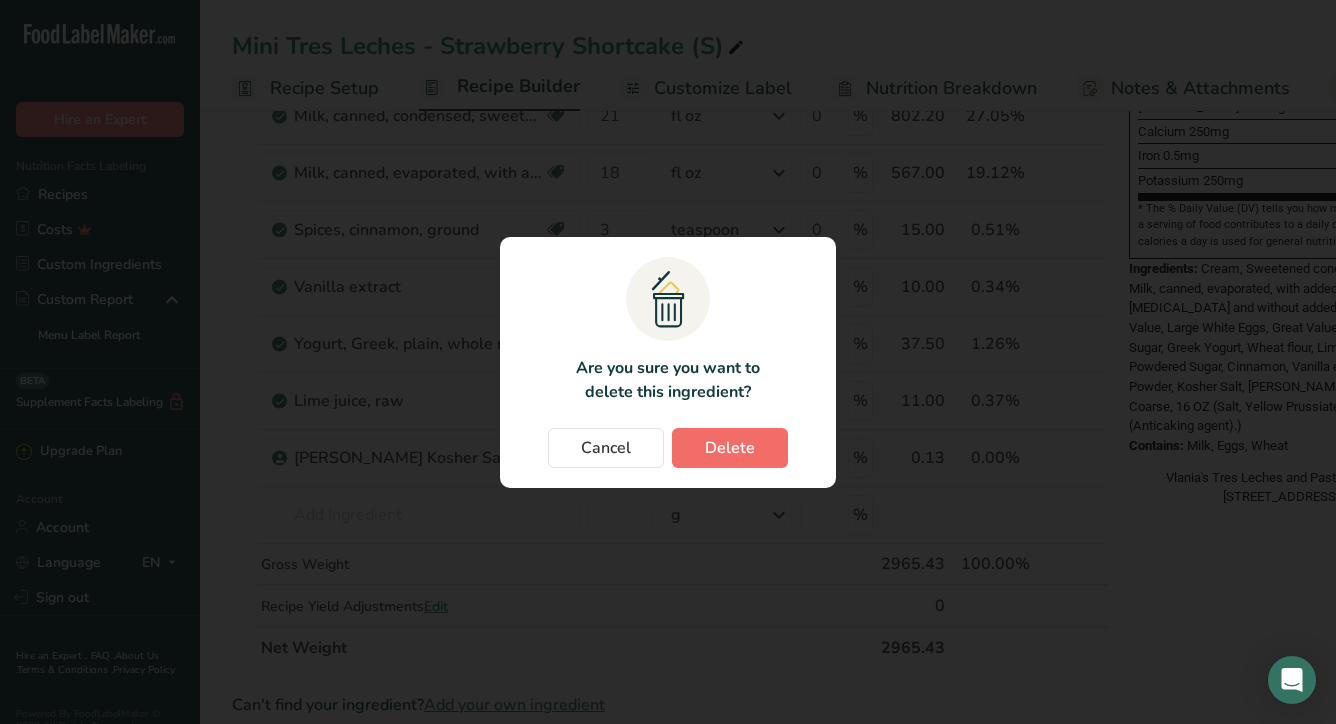 click on "Delete" at bounding box center (730, 448) 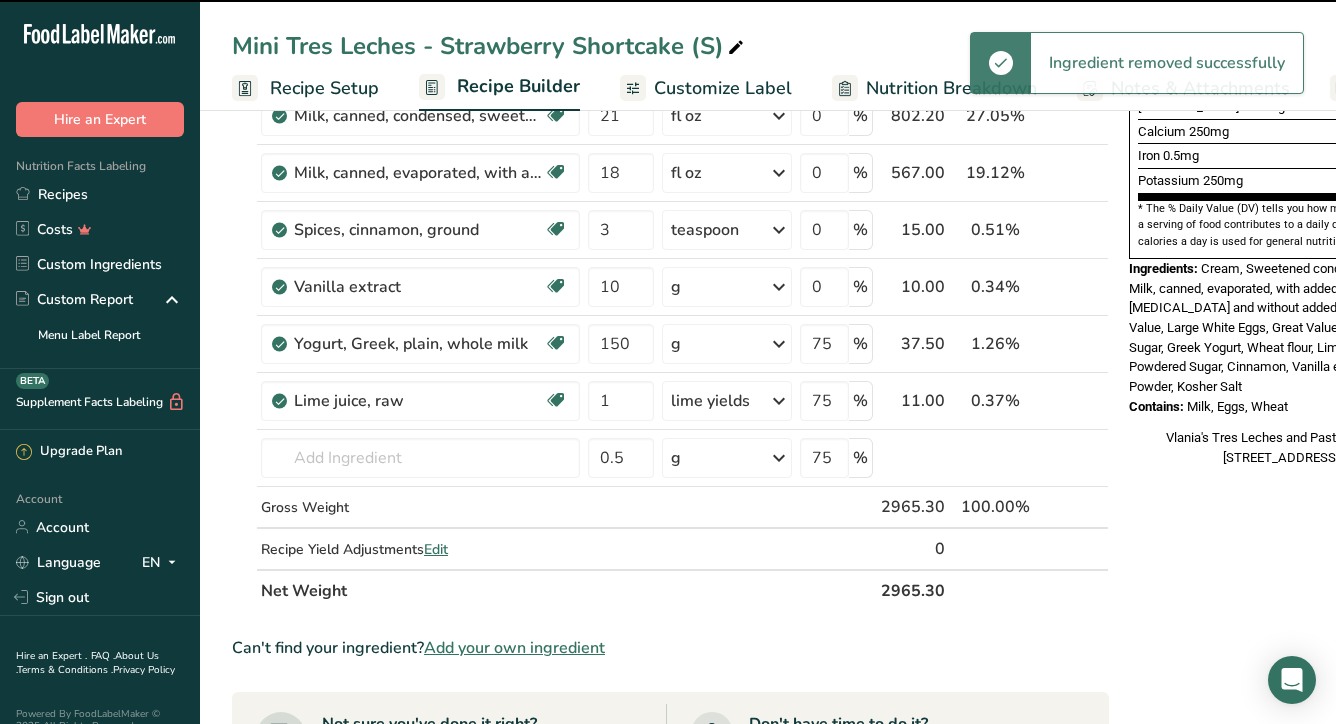 type 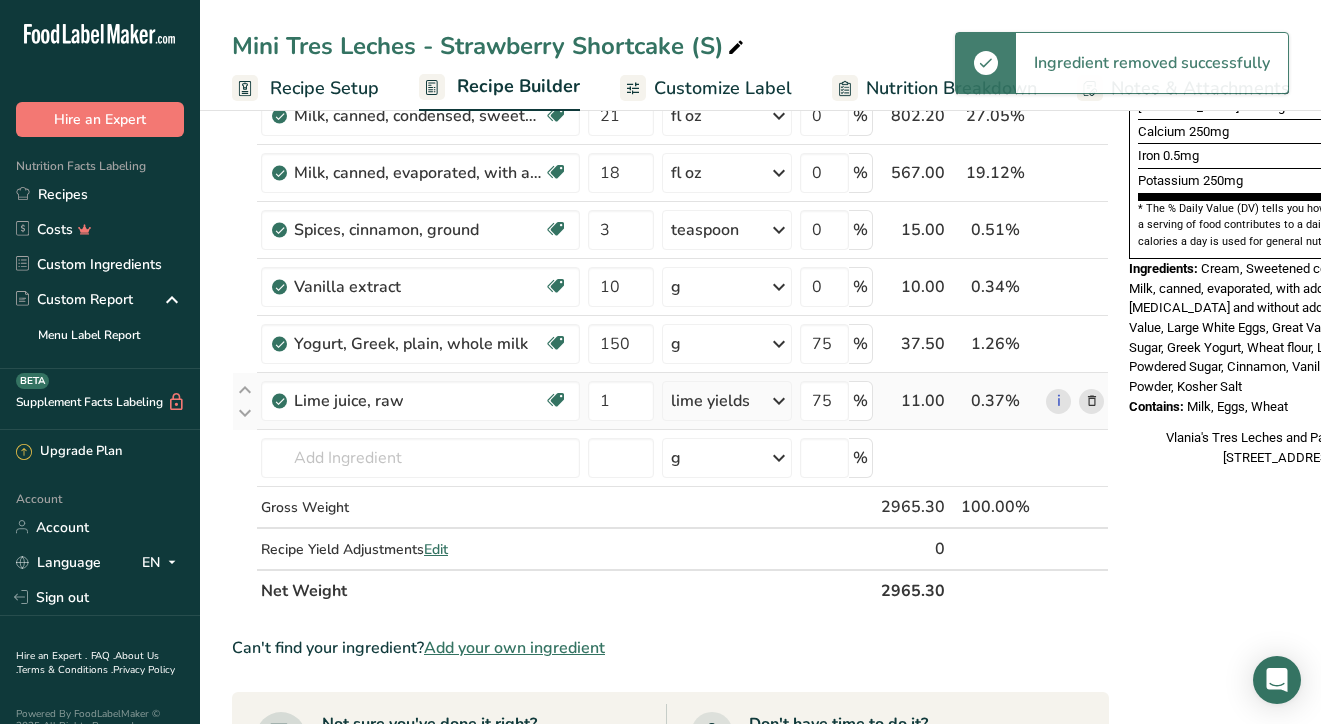 click at bounding box center [1092, 401] 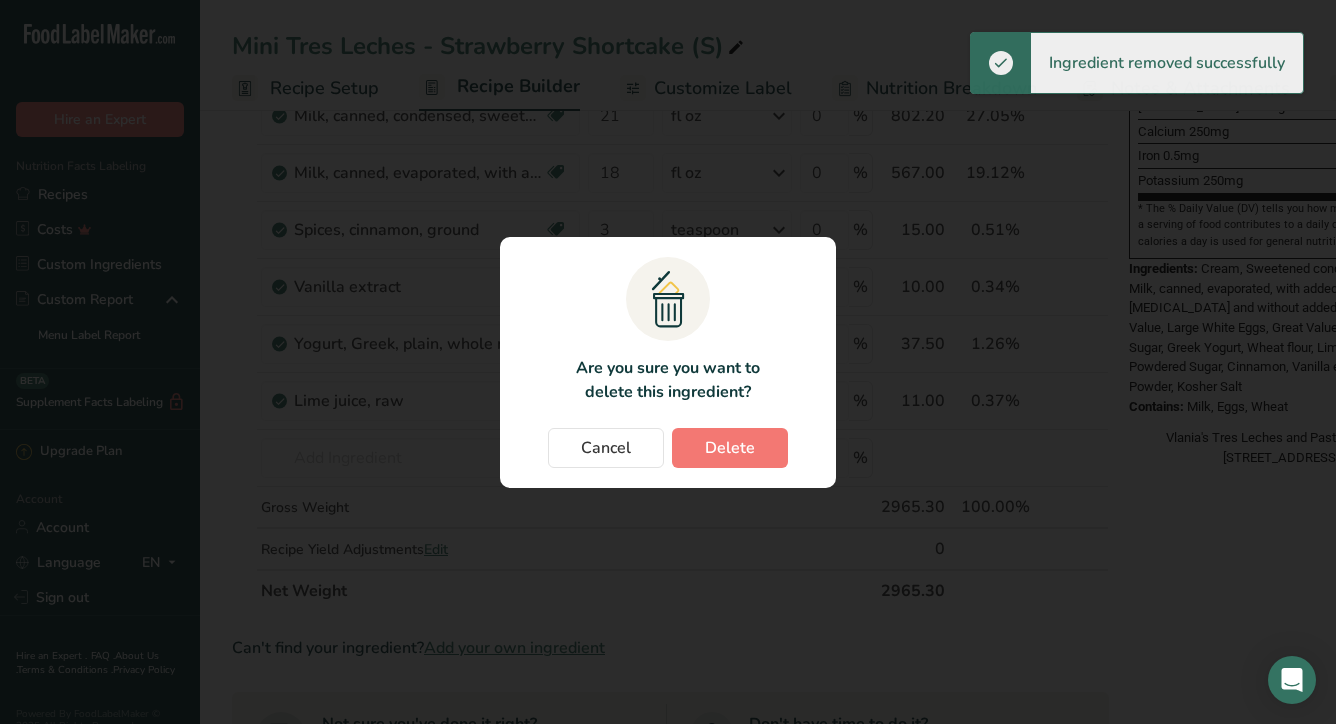 click on ".a{fill:#f5f3ed;}.b,.e{fill:#0f393a;}.c{fill:none;}.d{fill:#f2c549;}.e{stroke:rgba(0,0,0,0);stroke-miterlimit:10;}
Are you sure you want to delete this ingredient?
Cancel
Delete" at bounding box center [668, 362] 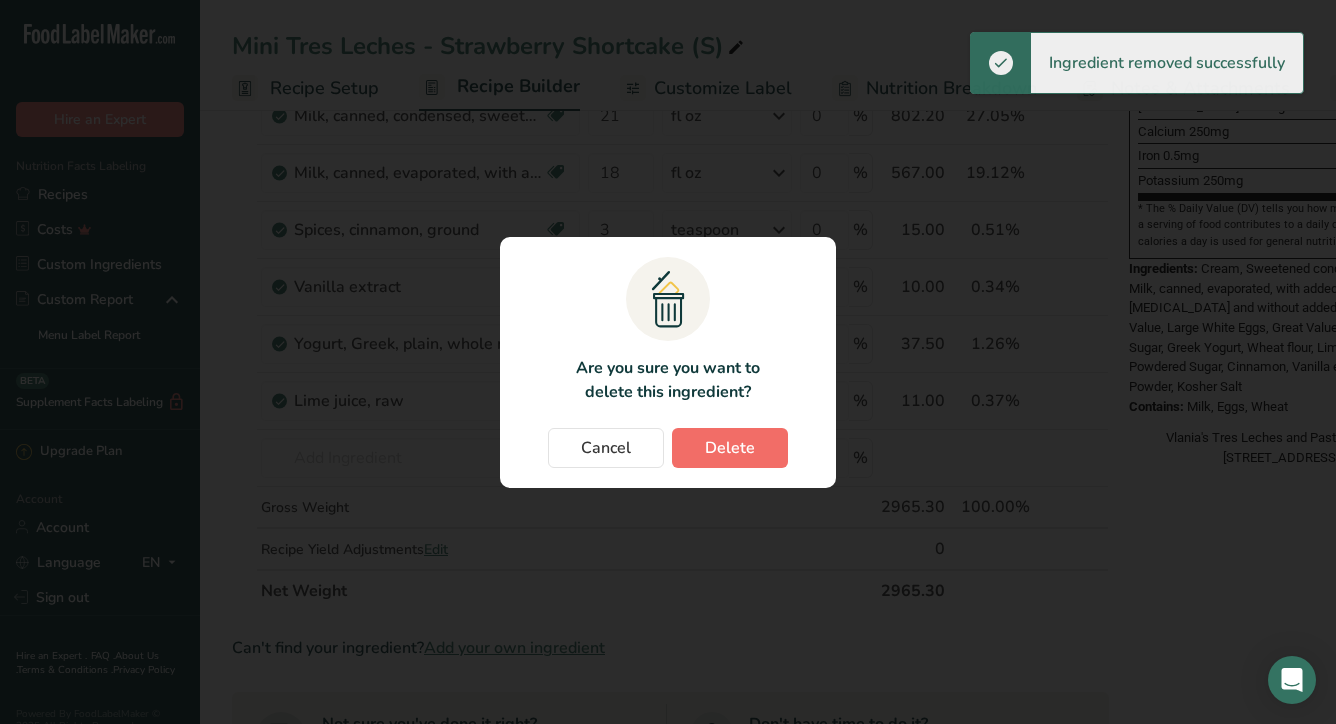 click on "Delete" at bounding box center (730, 448) 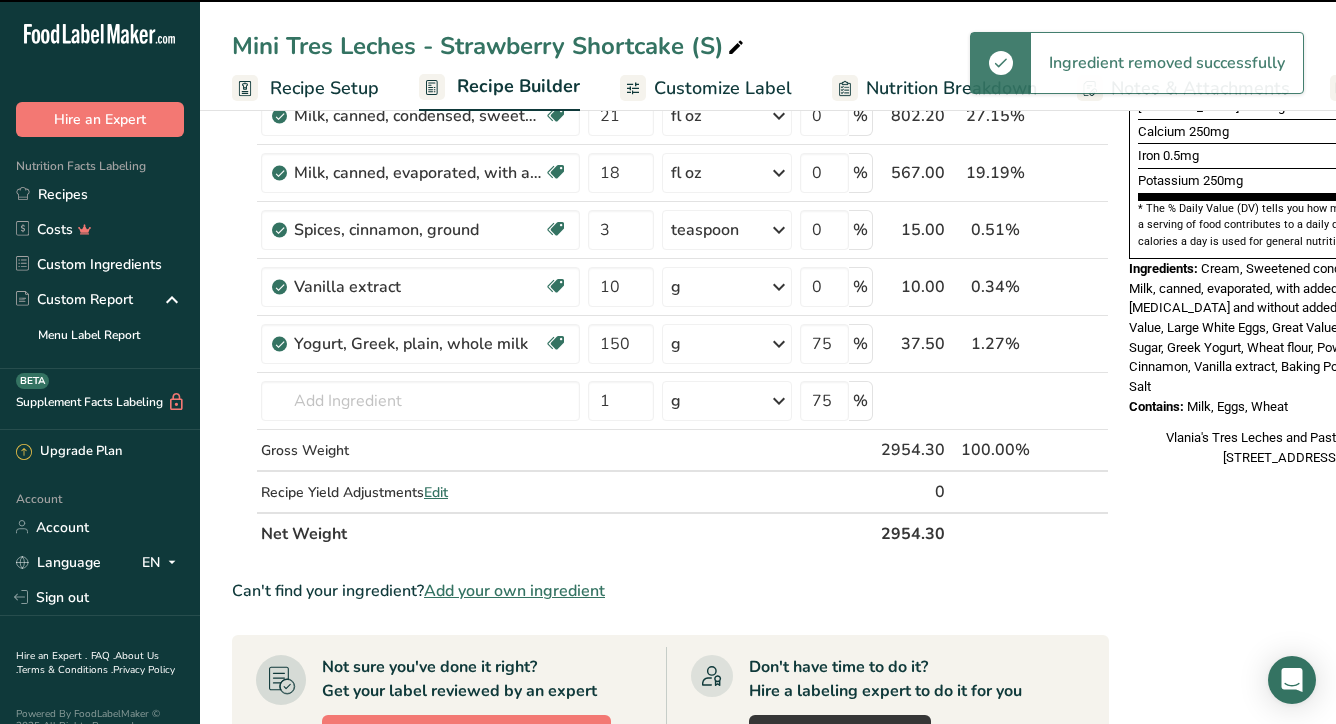 type 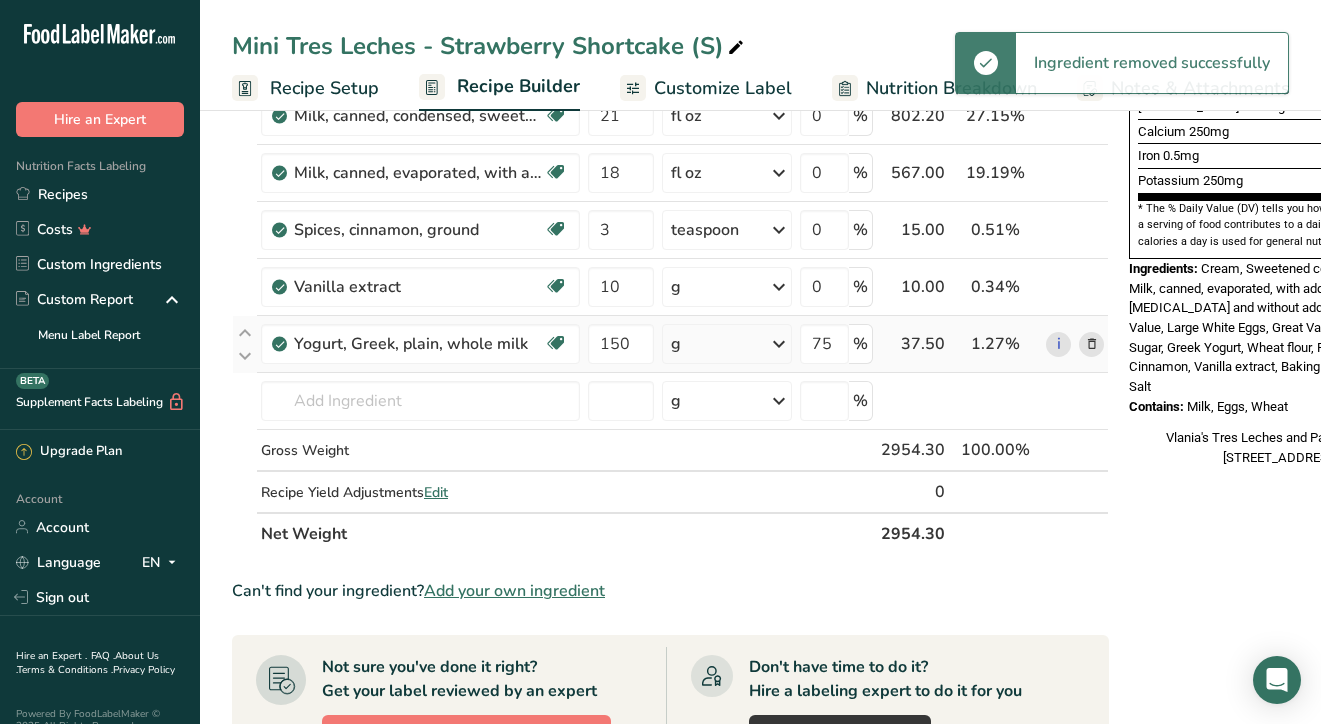 click at bounding box center [1092, 344] 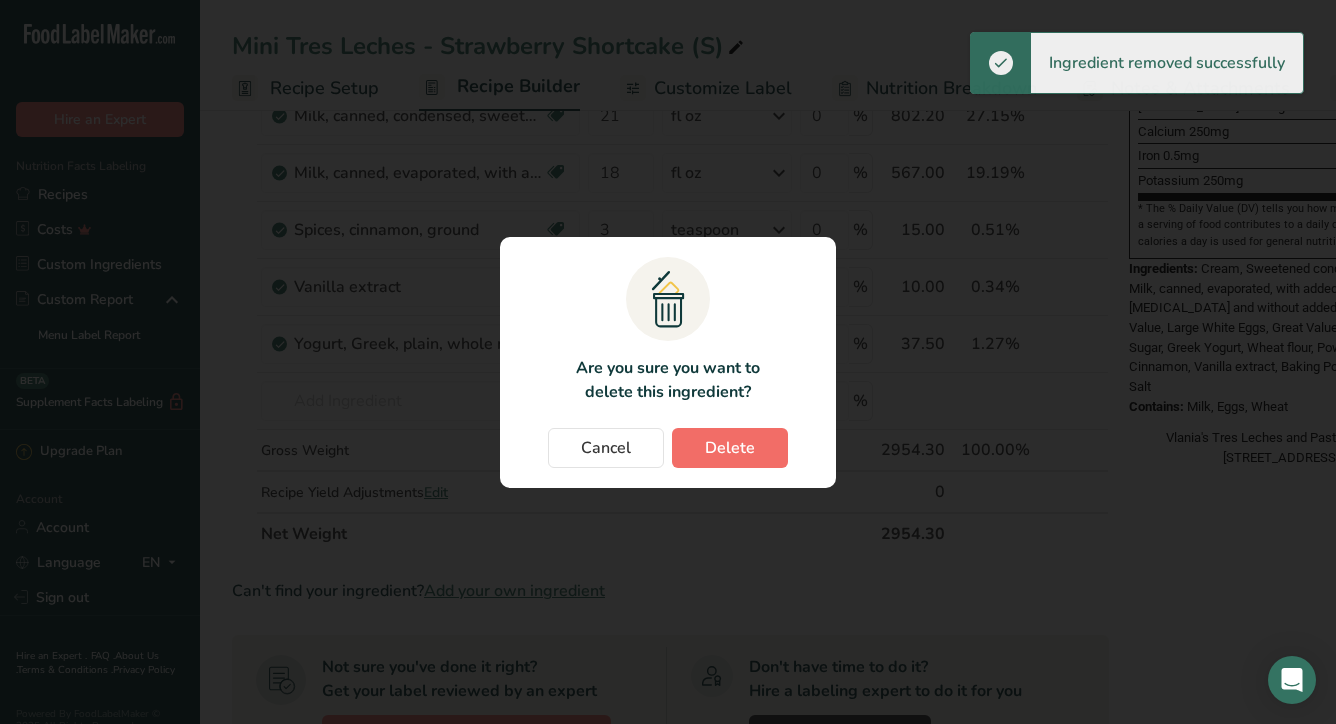 click on "Delete" at bounding box center (730, 448) 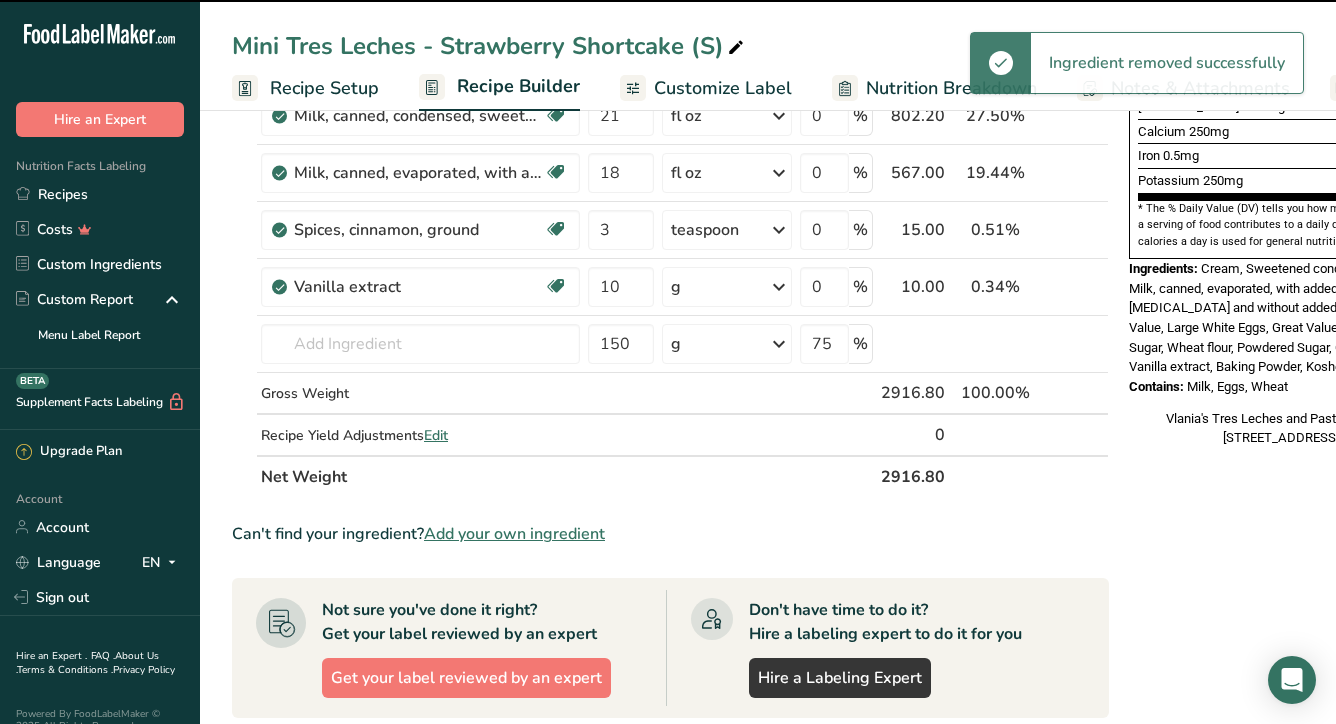 type 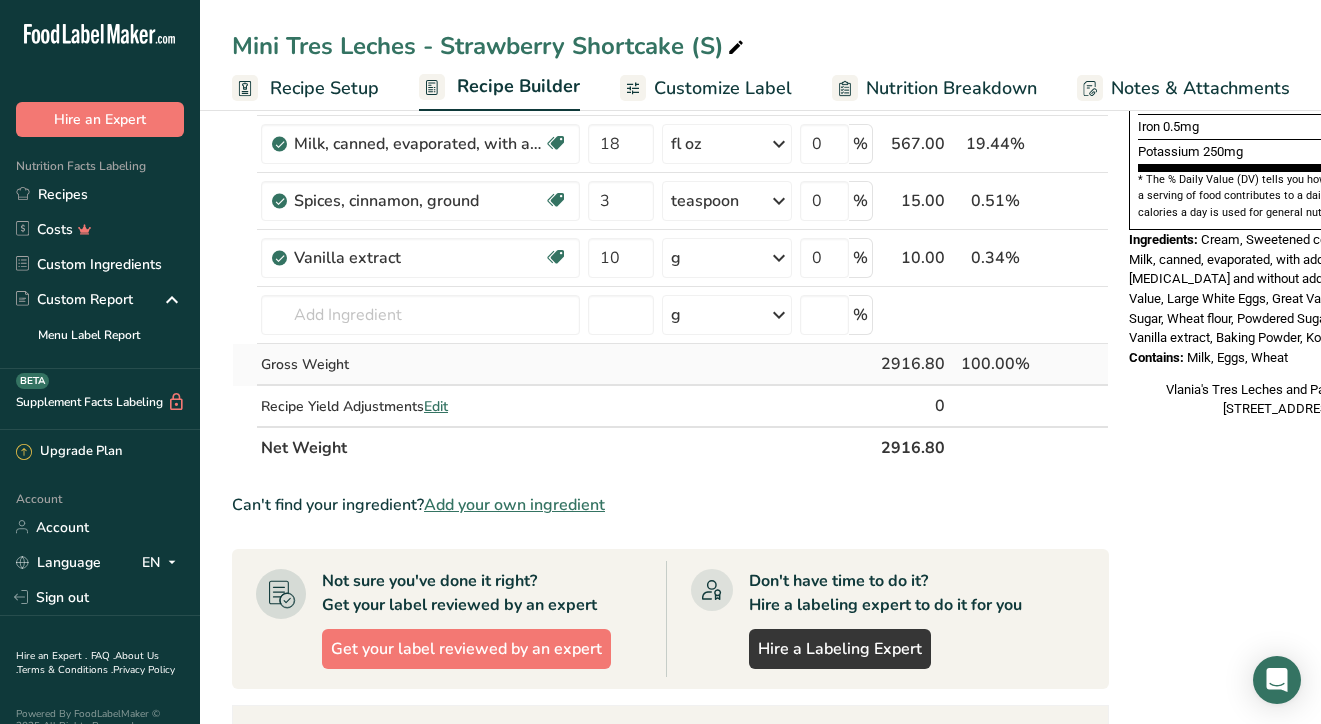 scroll, scrollTop: 606, scrollLeft: 0, axis: vertical 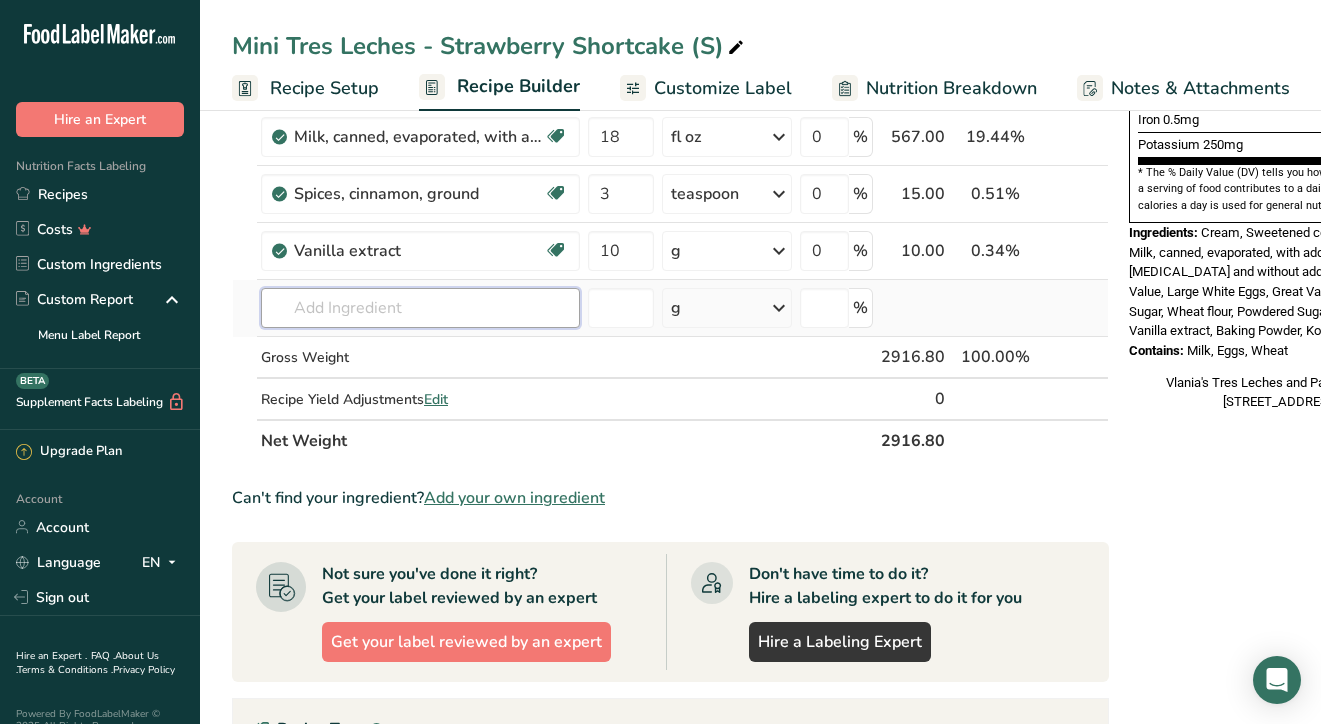 click at bounding box center (420, 308) 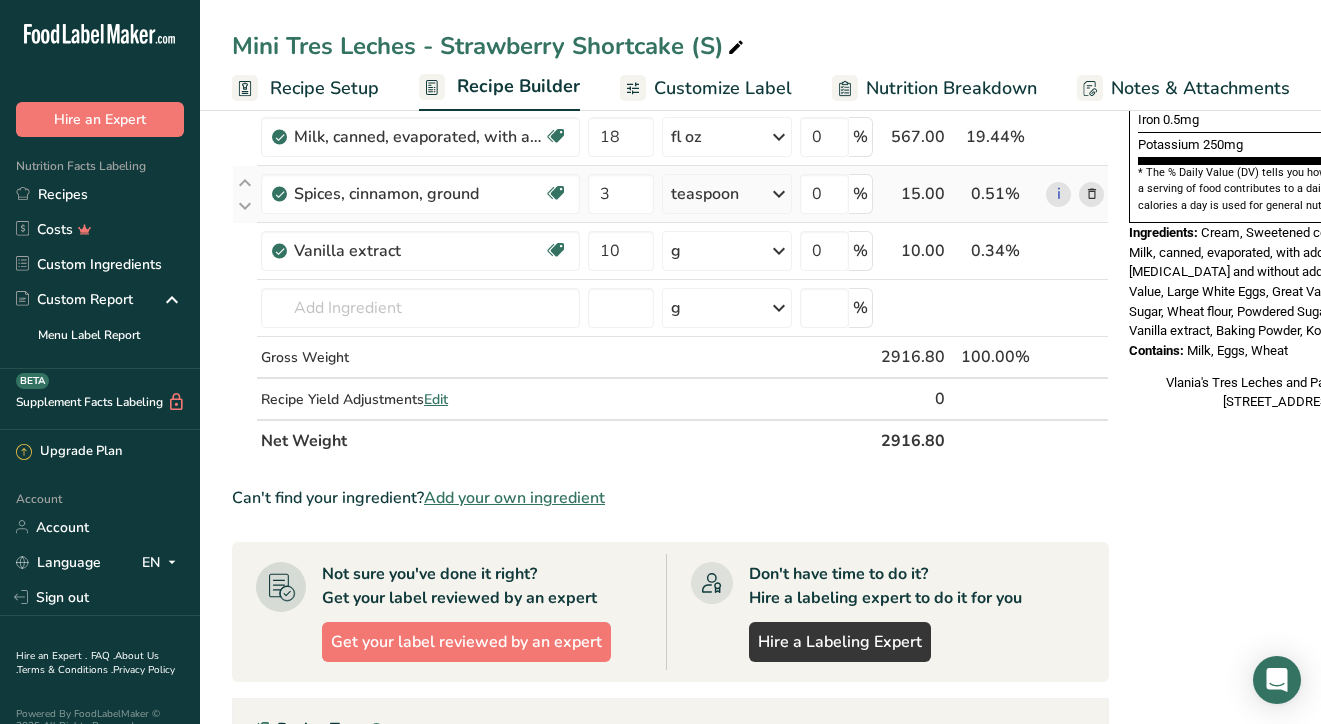 click at bounding box center (1092, 194) 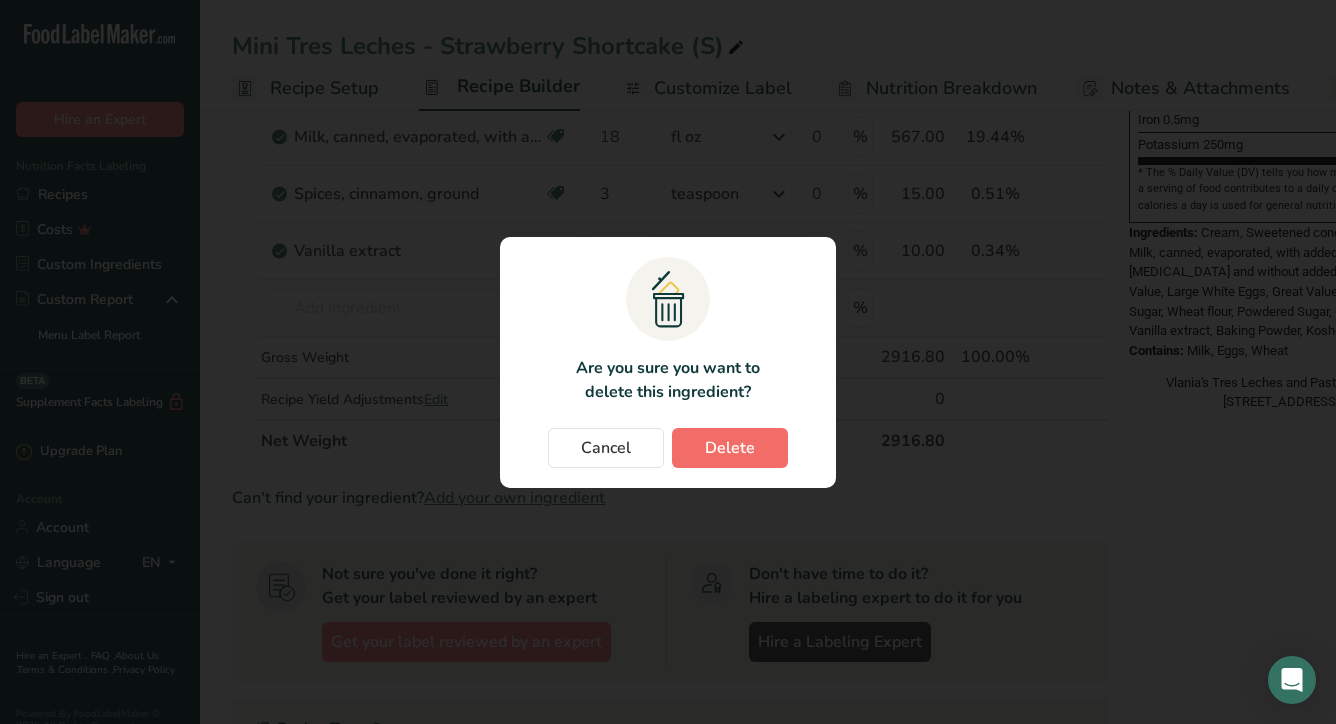 click on "Delete" at bounding box center (730, 448) 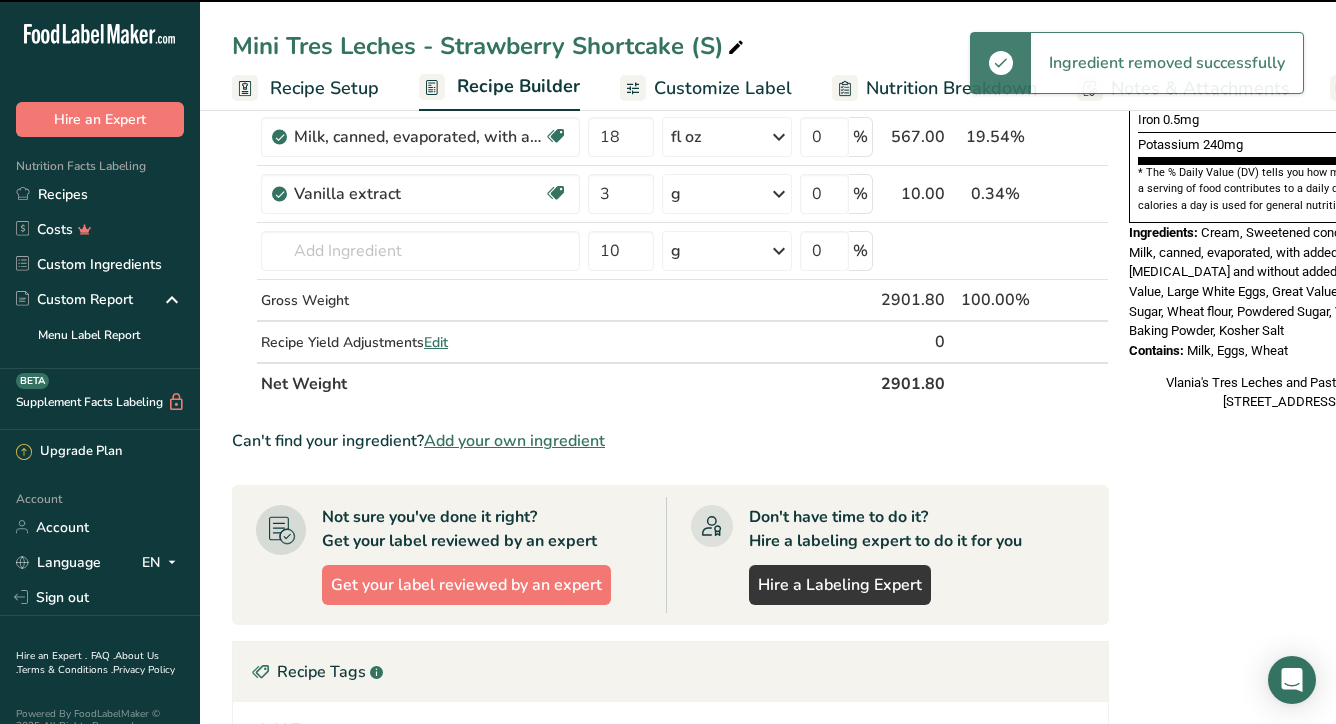 type on "10" 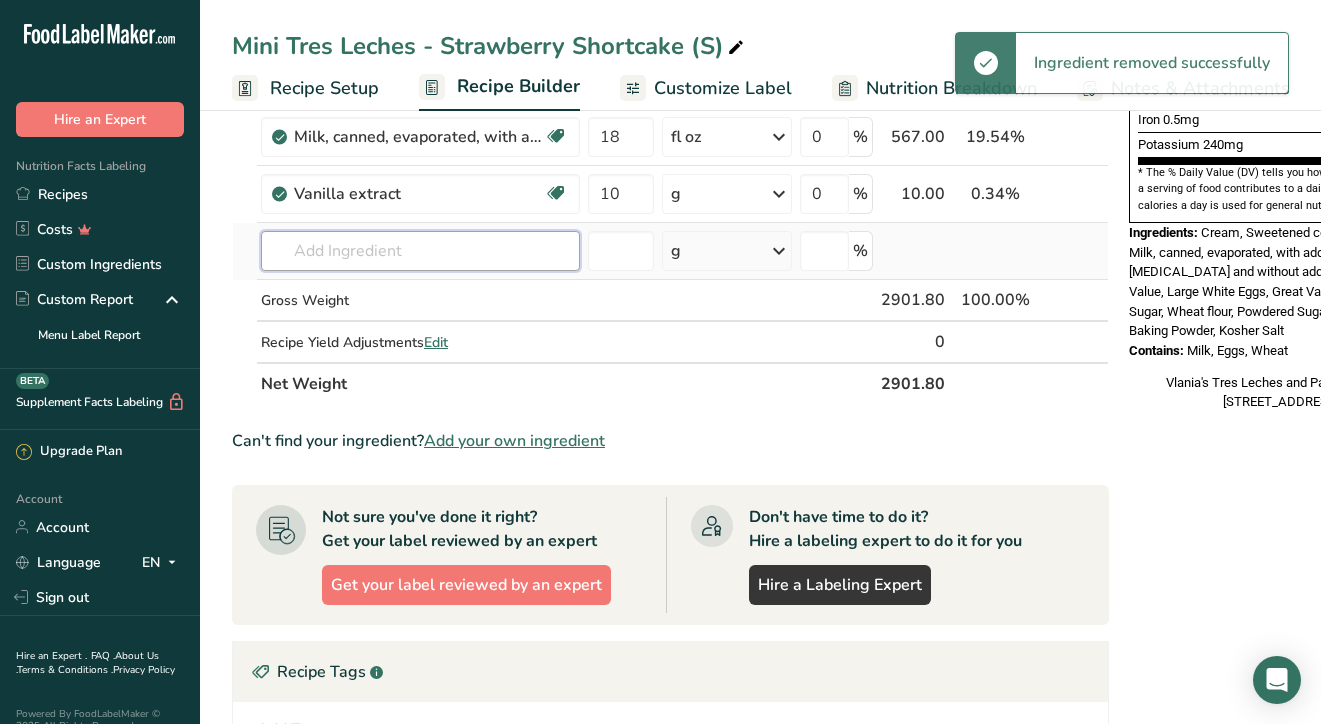 click at bounding box center (420, 251) 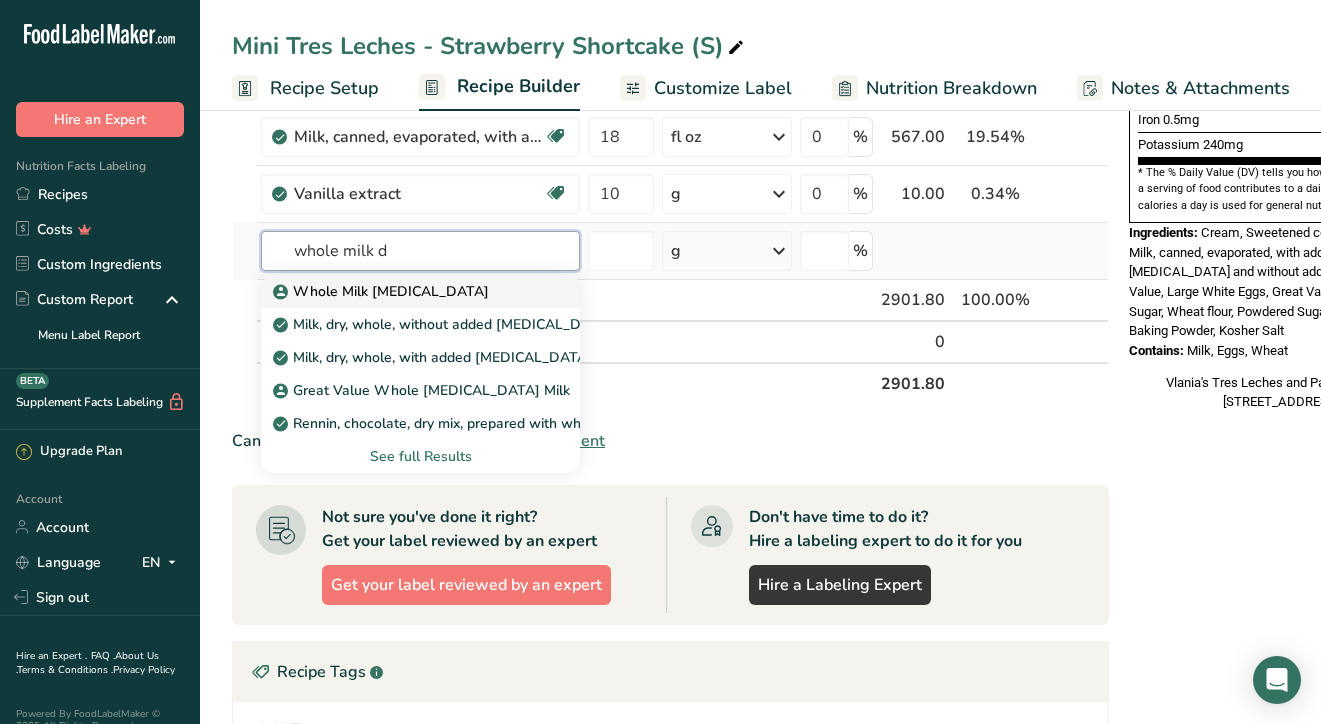 type on "whole milk d" 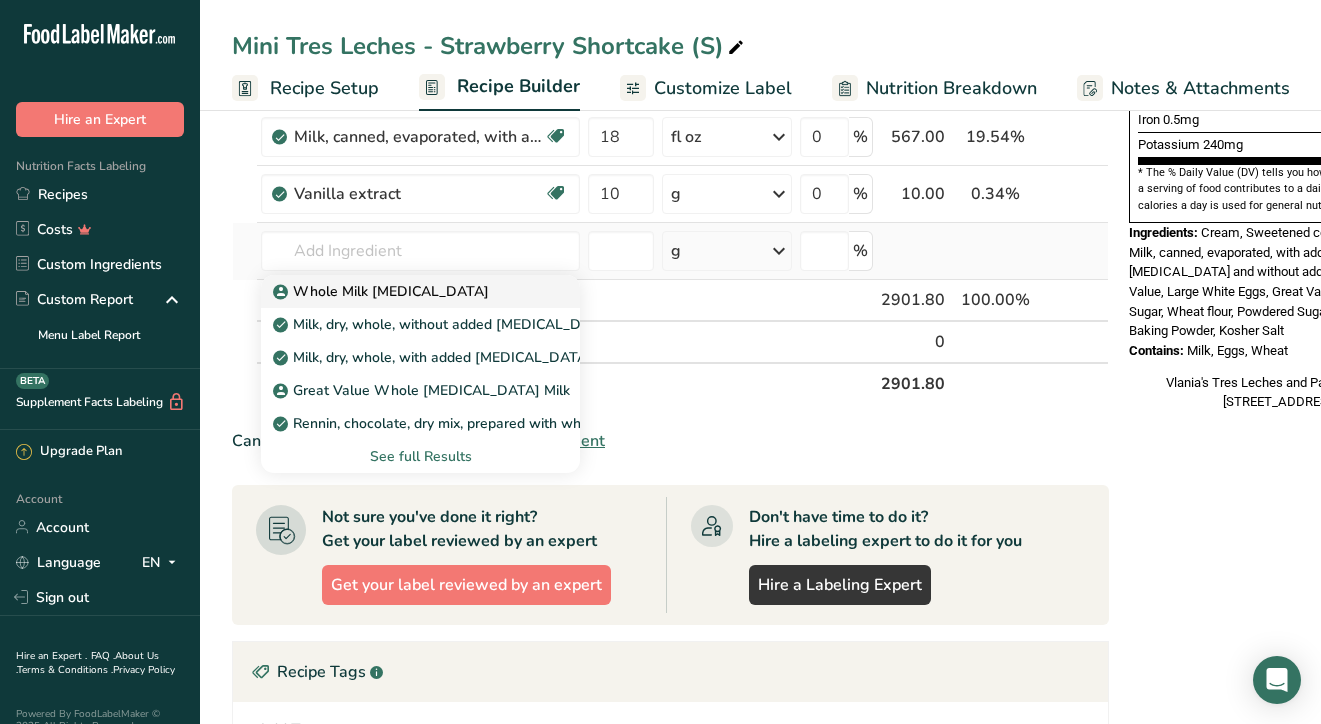 click on "Whole Milk [MEDICAL_DATA]" at bounding box center (404, 291) 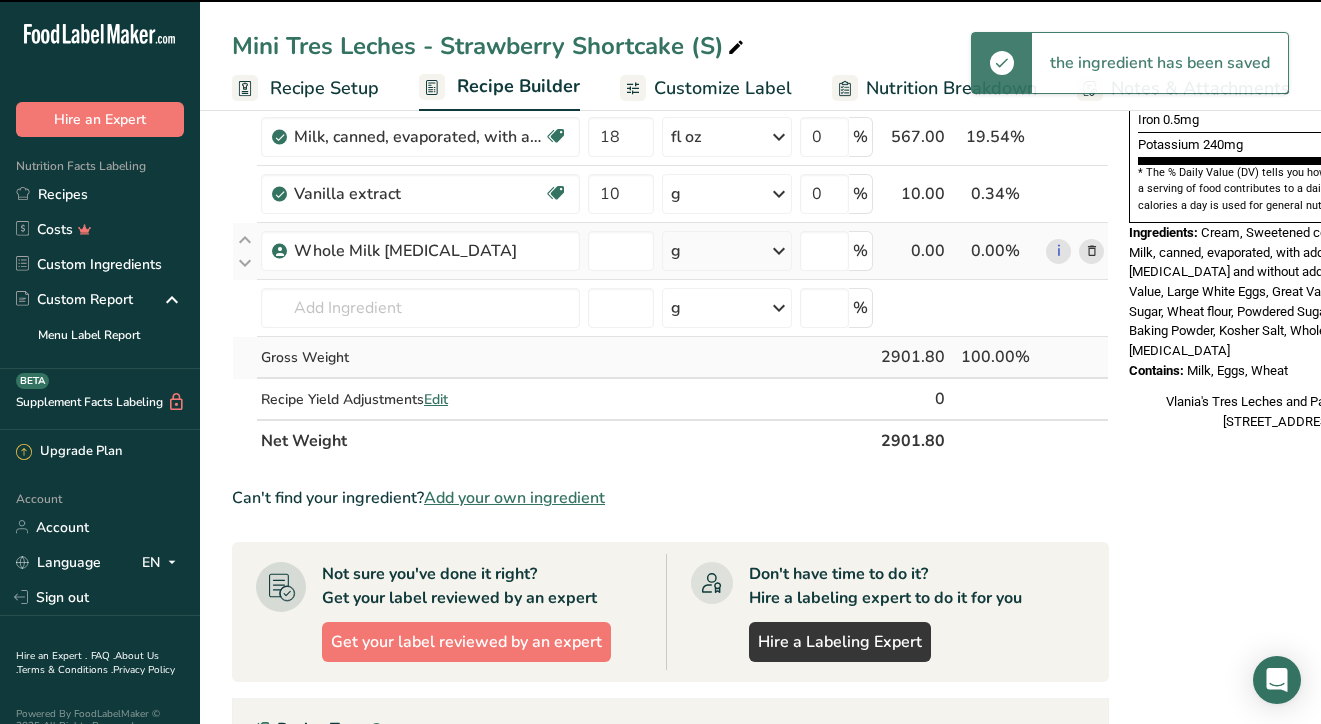 type on "0" 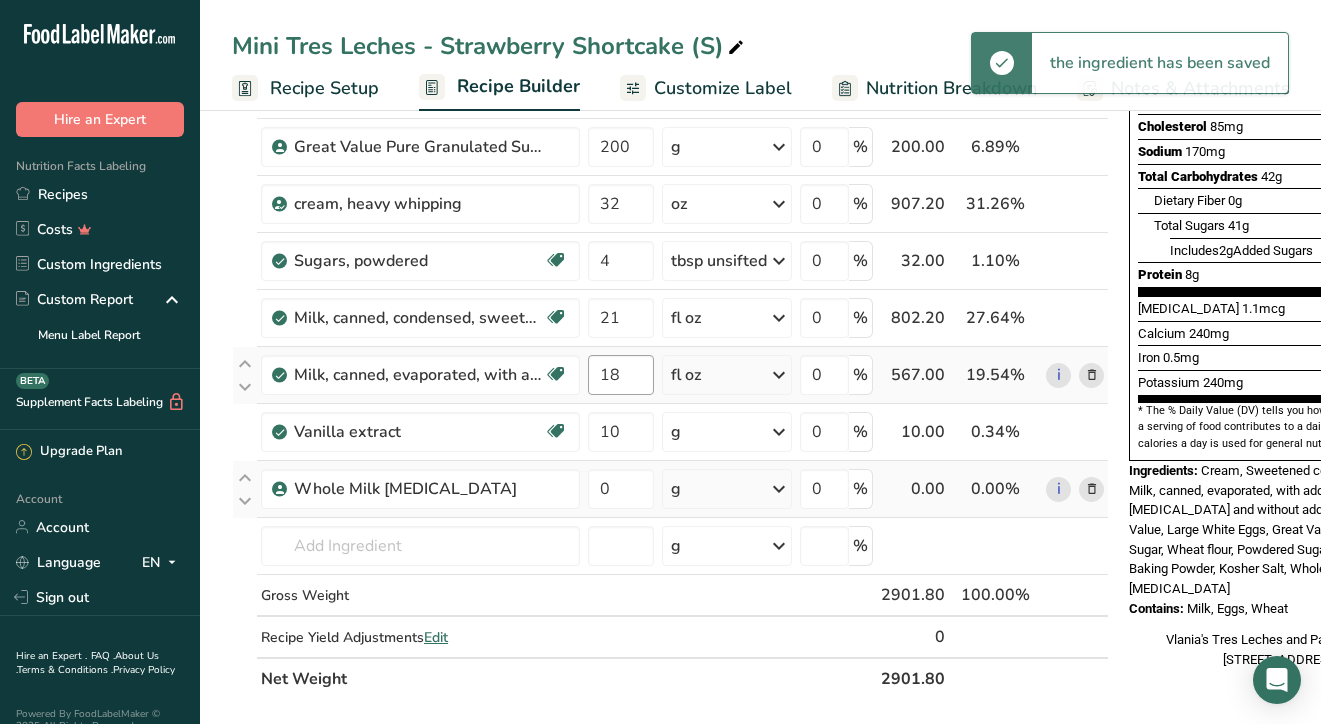 scroll, scrollTop: 366, scrollLeft: 0, axis: vertical 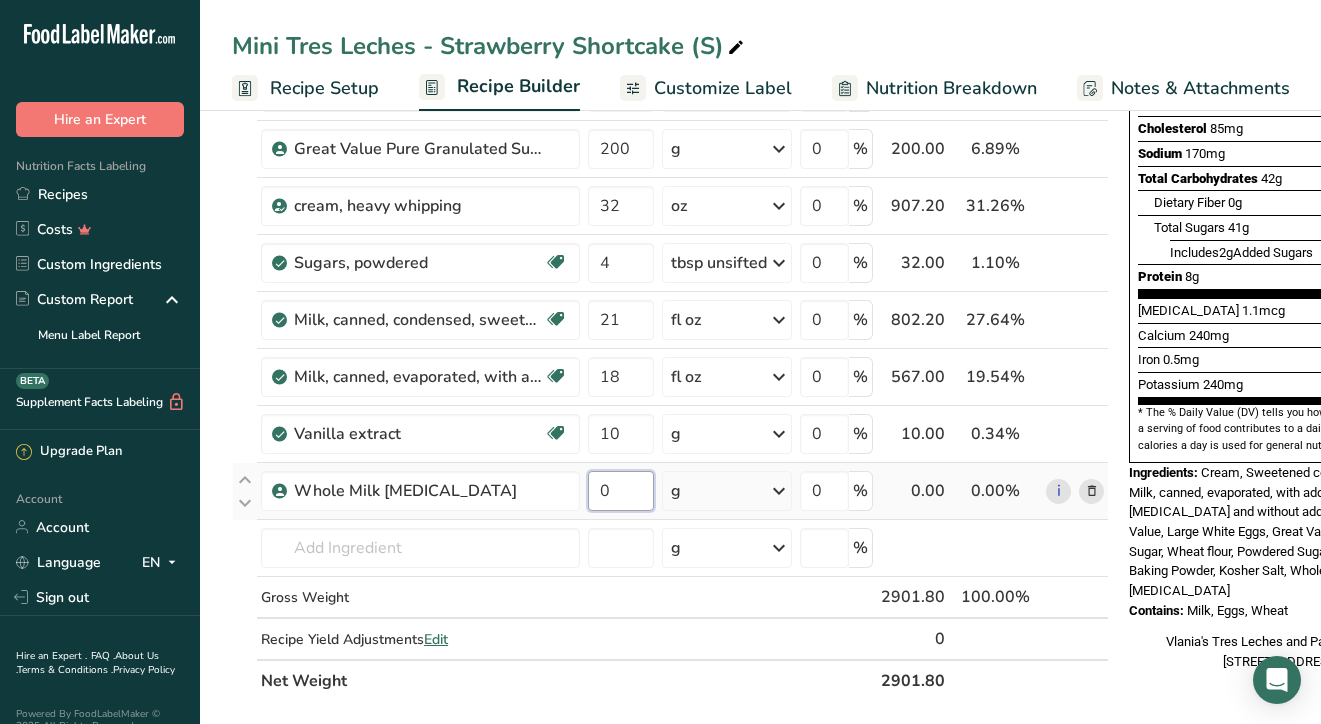 click on "0" at bounding box center [621, 491] 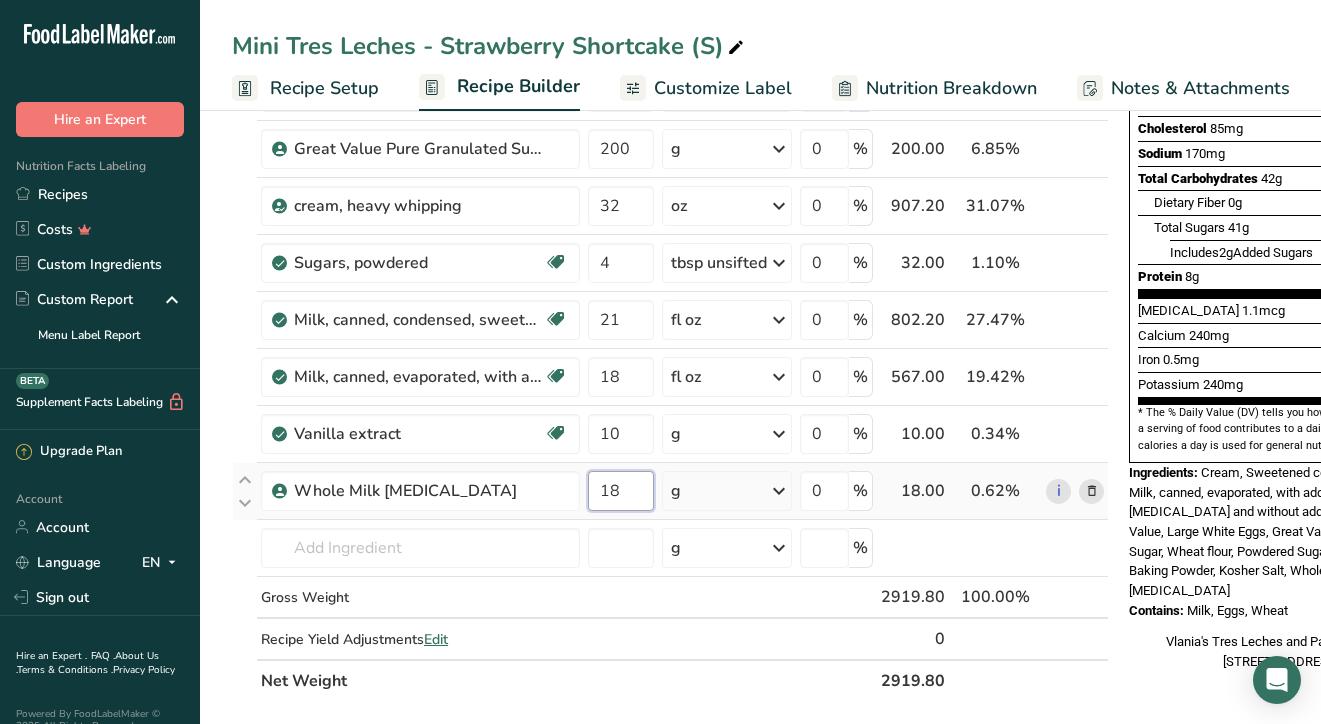 type on "18" 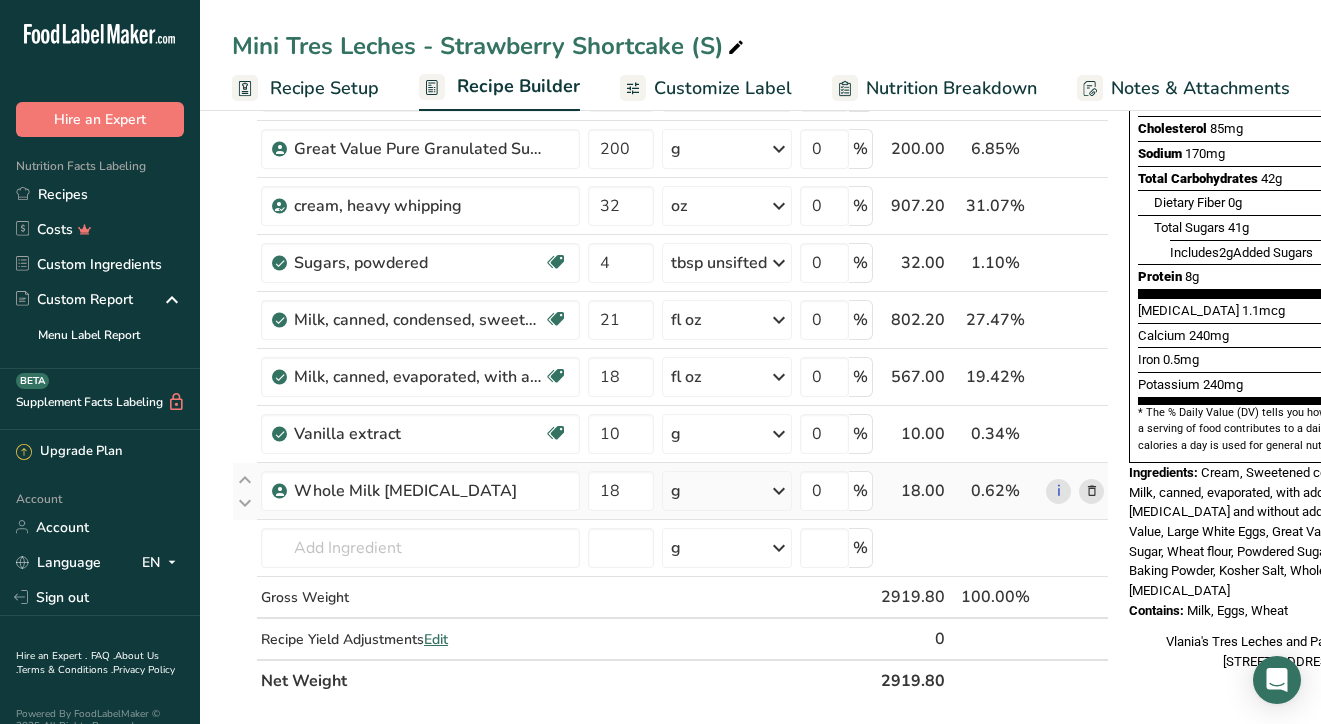 click on "Ingredient *
Amount *
Unit *
Waste *   .a-a{fill:#347362;}.b-a{fill:#fff;}          Grams
Percentage
Wheat flour, white, all-purpose, enriched, bleached
Dairy free
Vegan
Vegetarian
Soy free
1
cup
Portions
1 cup
Weight Units
g
kg
mg
See more
Volume Units
l
Volume units require a density conversion. If you know your ingredient's density enter it below. Otherwise, click on "RIA" our AI Regulatory bot - she will be able to help you
lb/ft3
g/cm3
Confirm
mL
lb/ft3
fl oz" at bounding box center [670, 276] 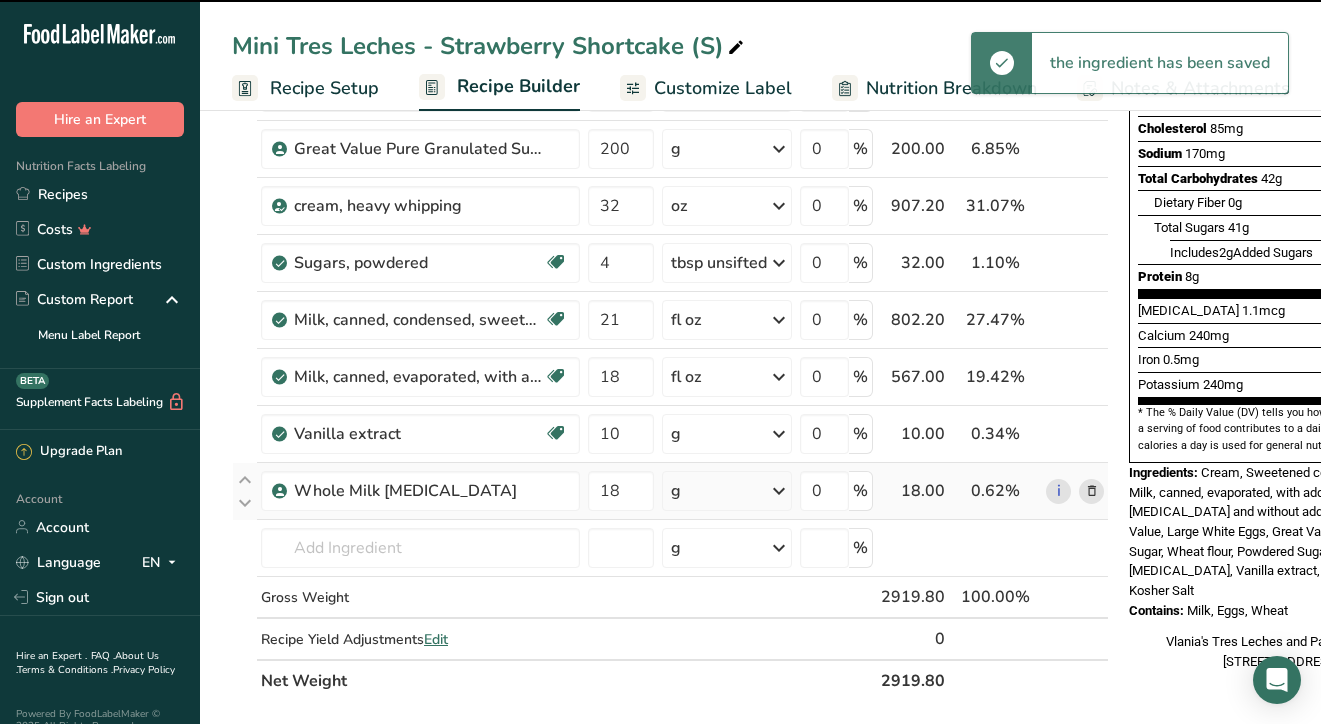 click on "g" at bounding box center (727, 491) 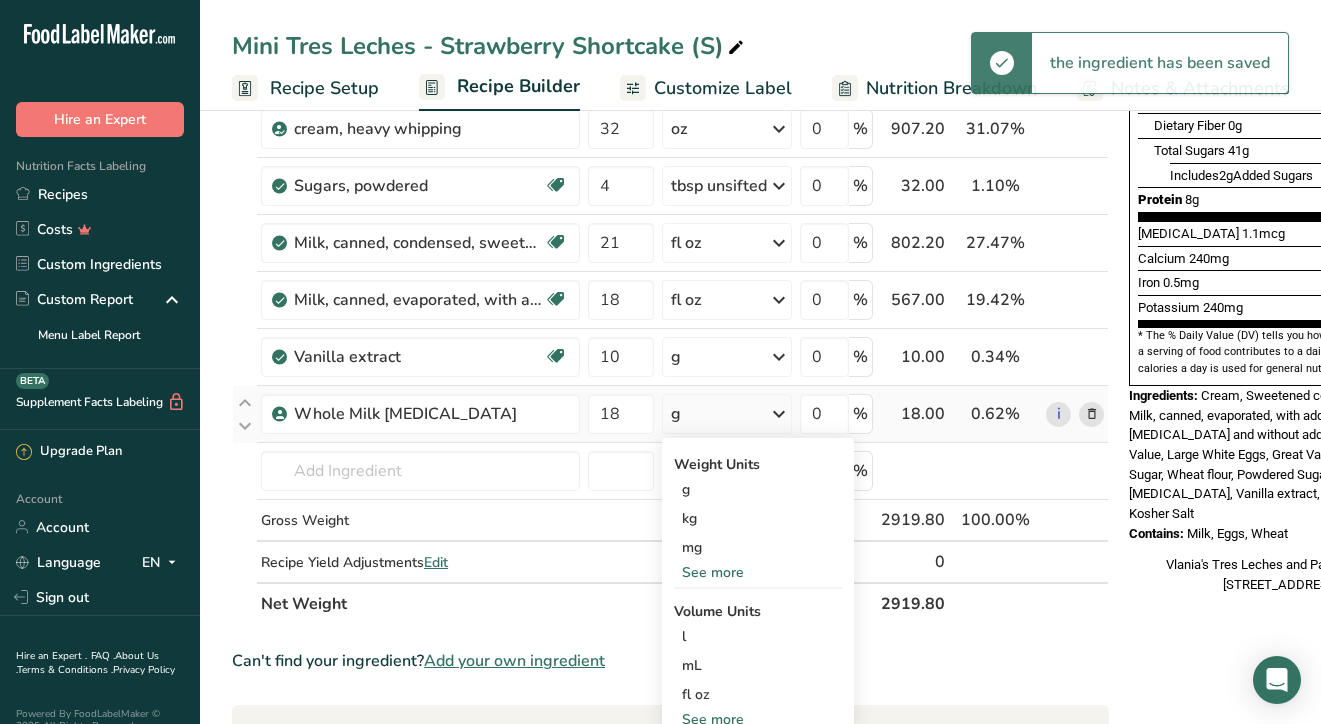 scroll, scrollTop: 606, scrollLeft: 0, axis: vertical 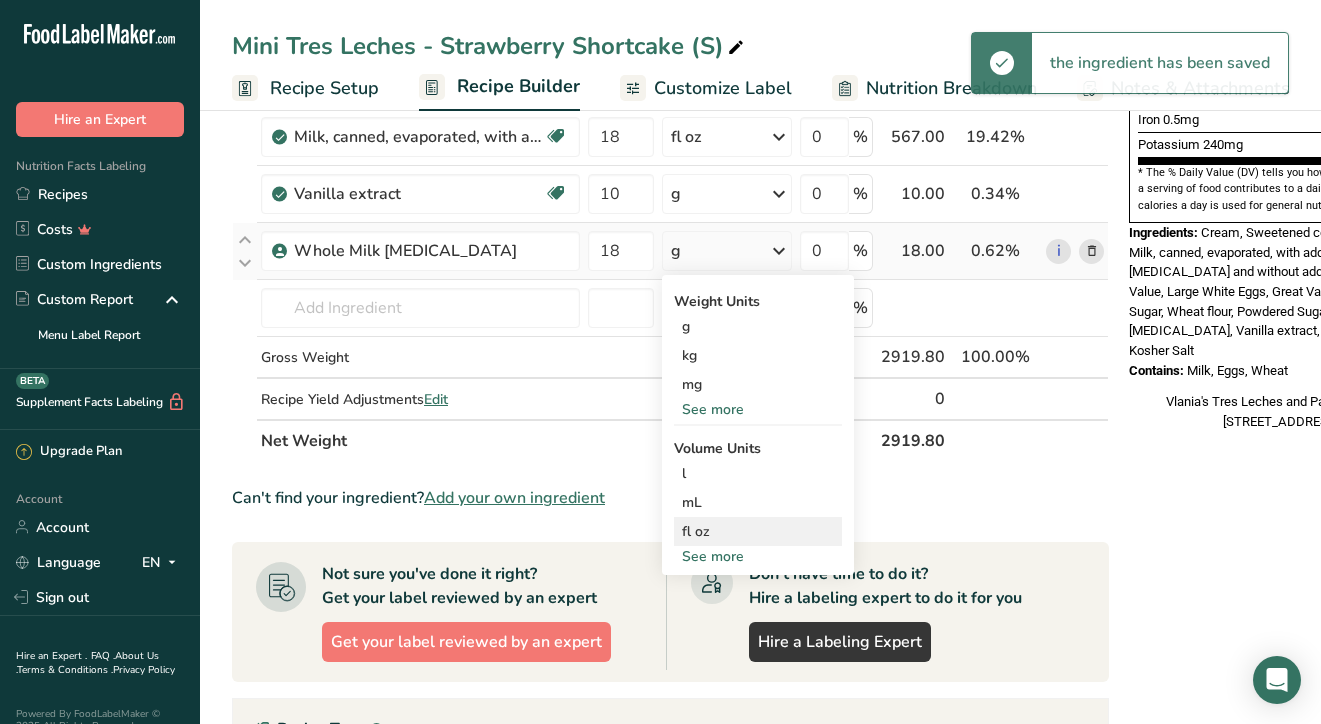 click on "fl oz" at bounding box center (758, 531) 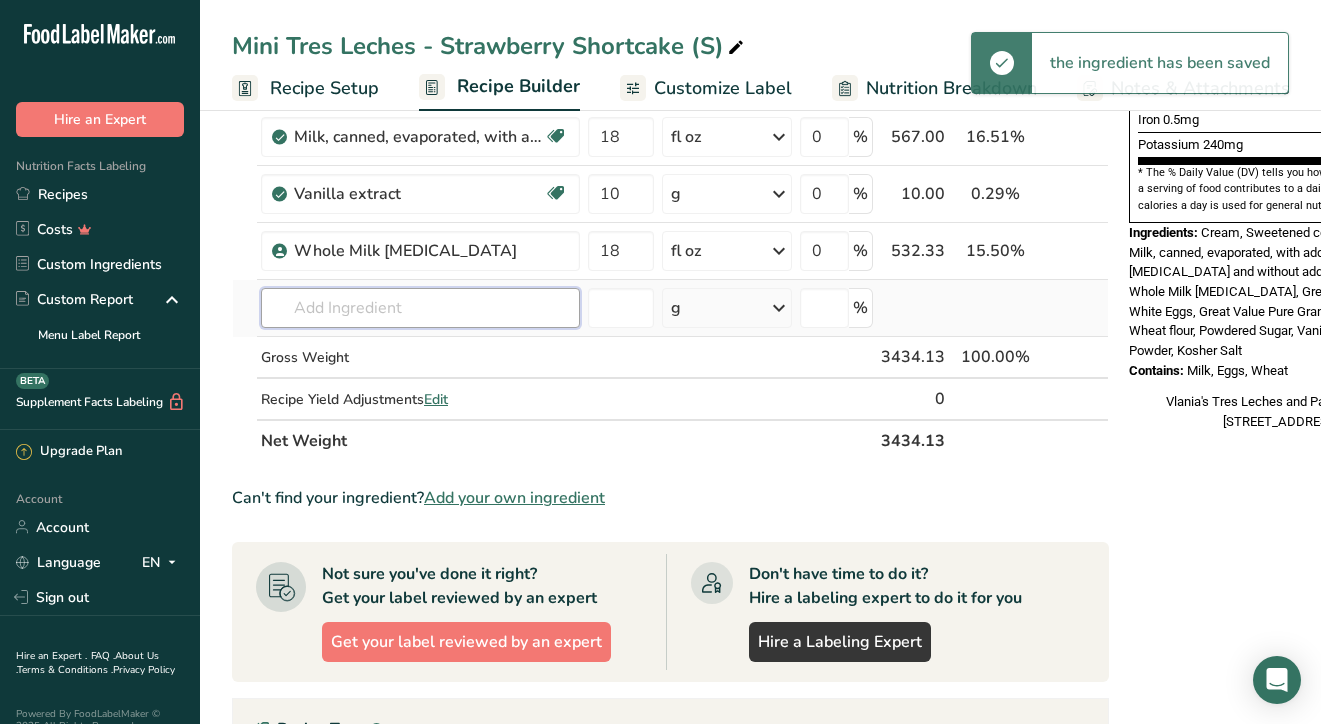 click at bounding box center (420, 308) 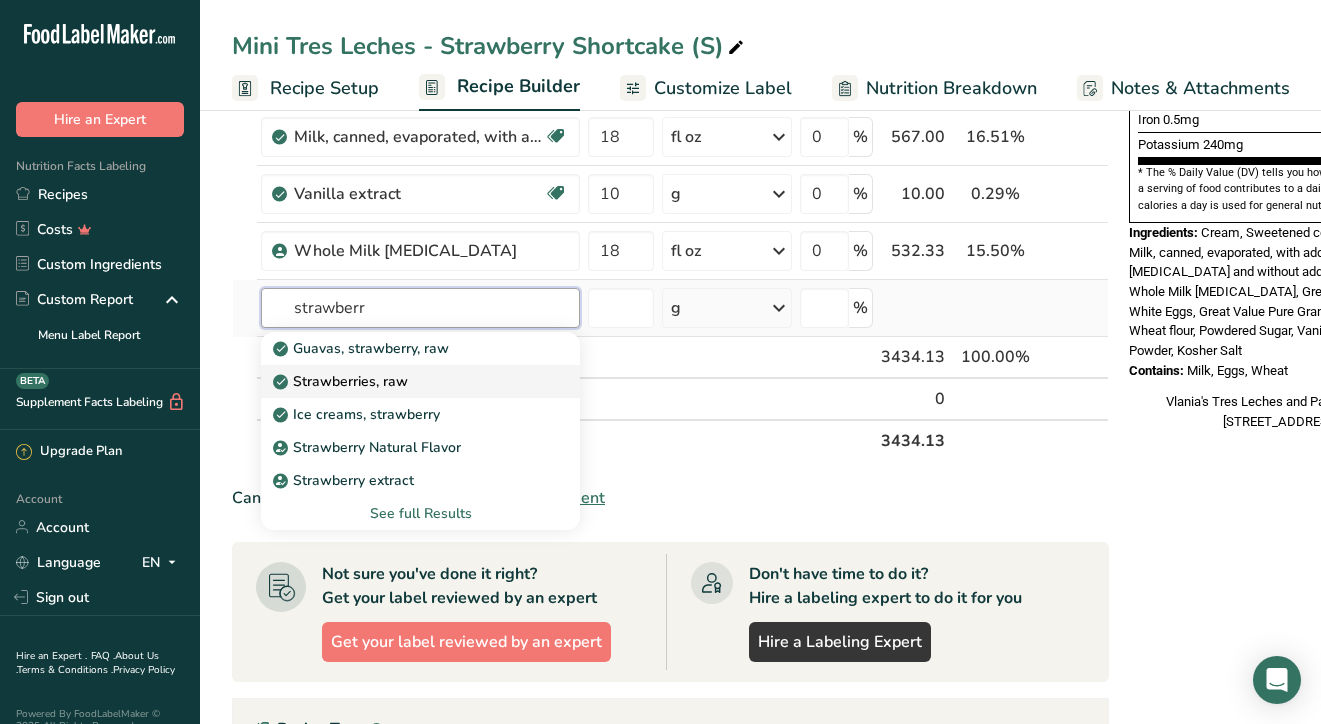 type on "strawberr" 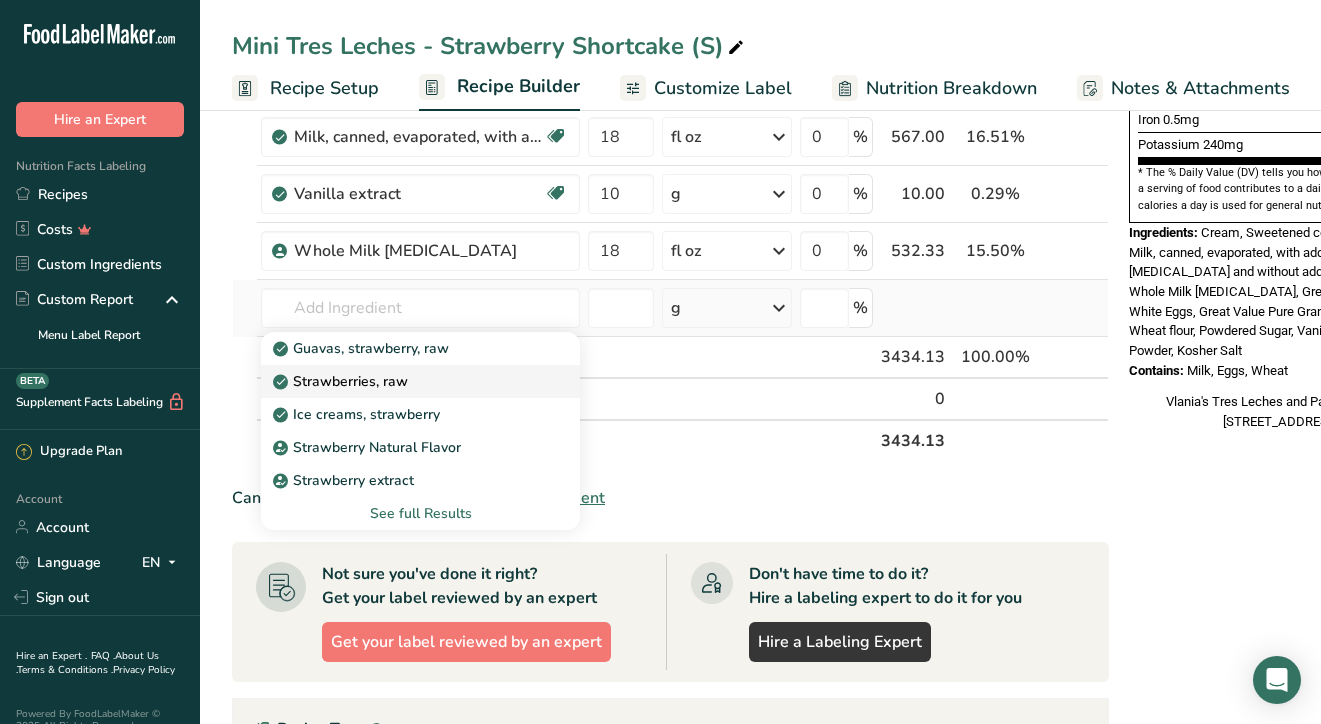 click on "Strawberries, raw" at bounding box center [342, 381] 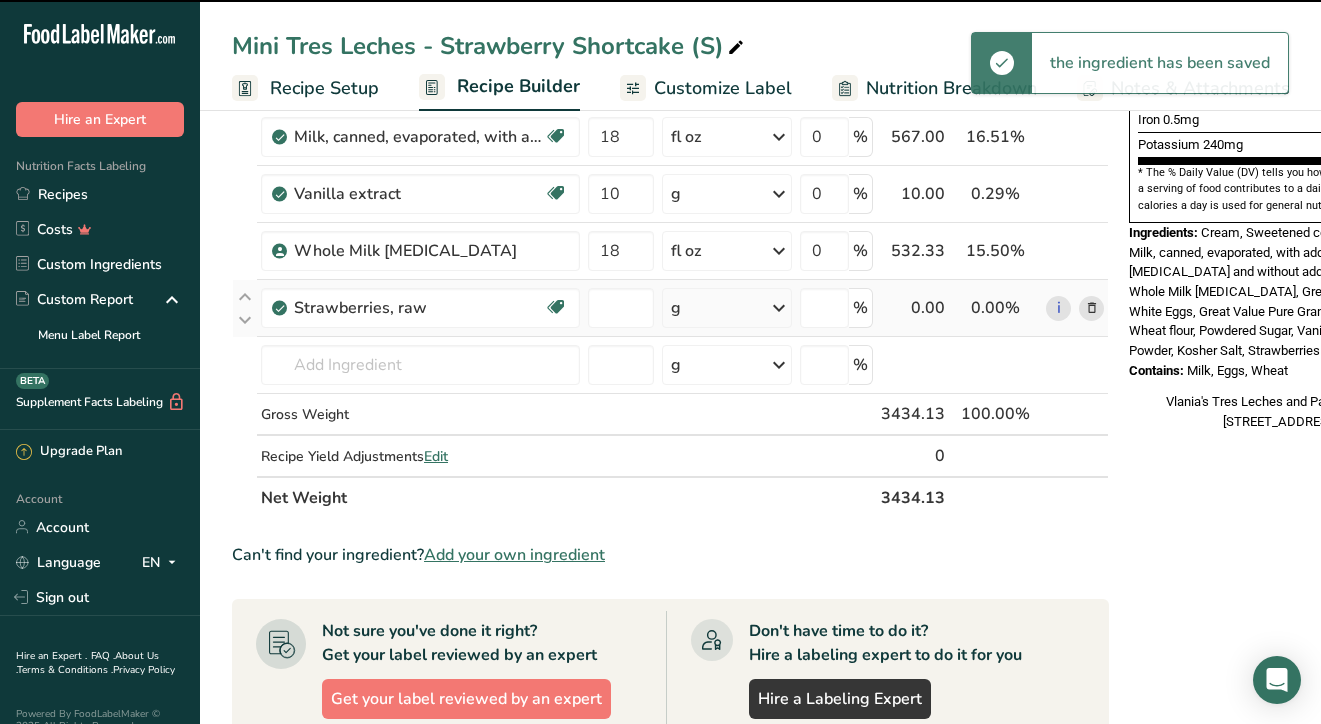 type on "0" 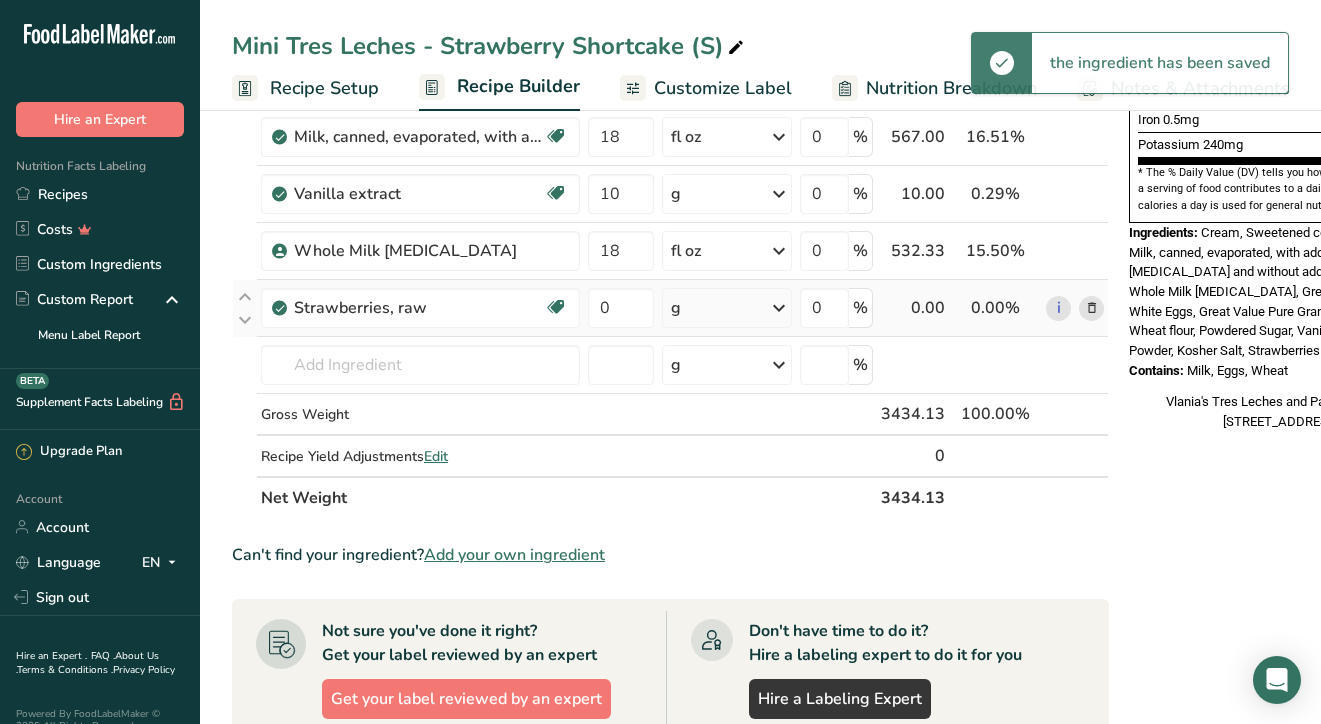 click on "g" at bounding box center [727, 308] 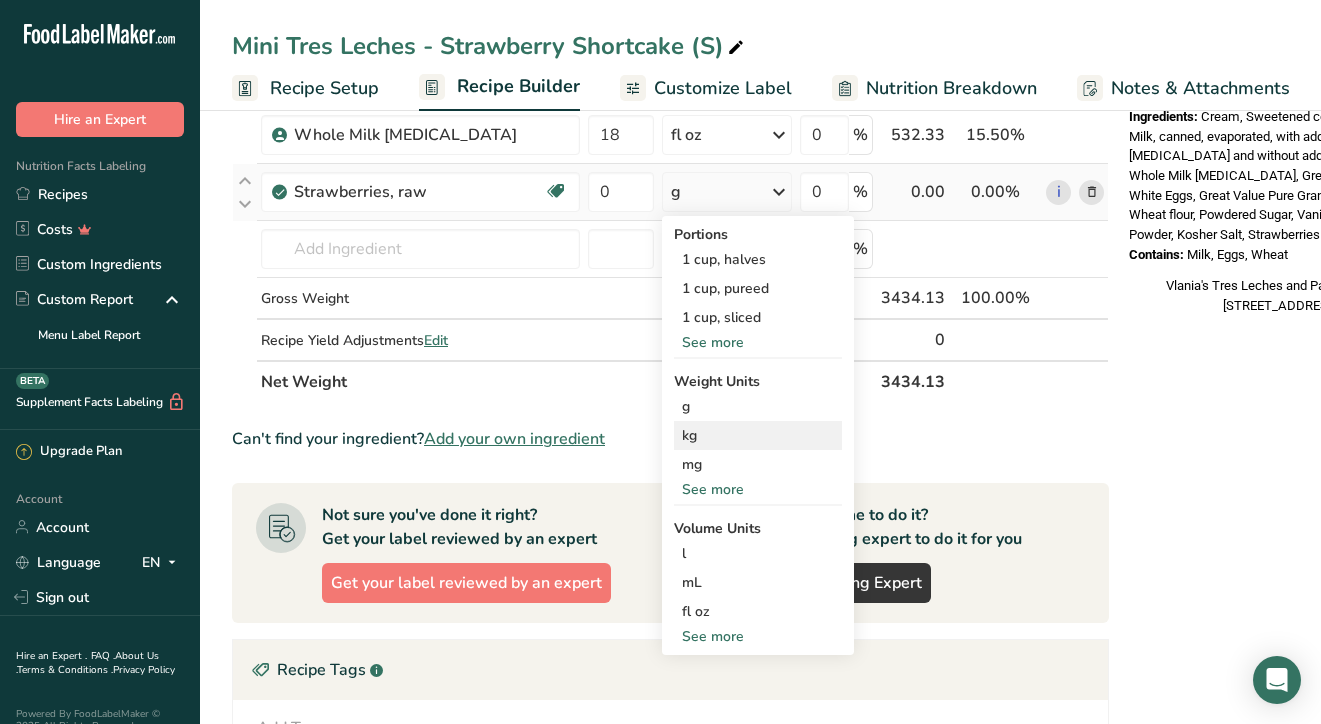 scroll, scrollTop: 724, scrollLeft: 0, axis: vertical 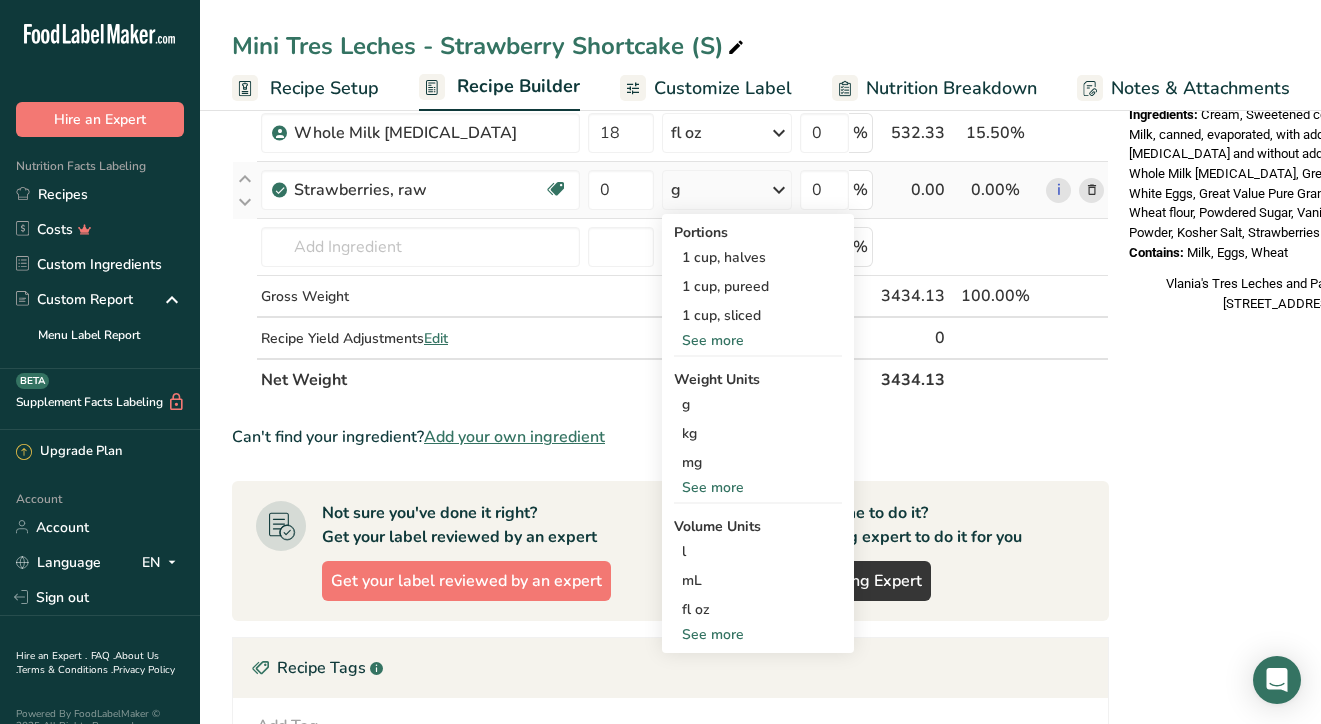 click on "See more" at bounding box center [758, 487] 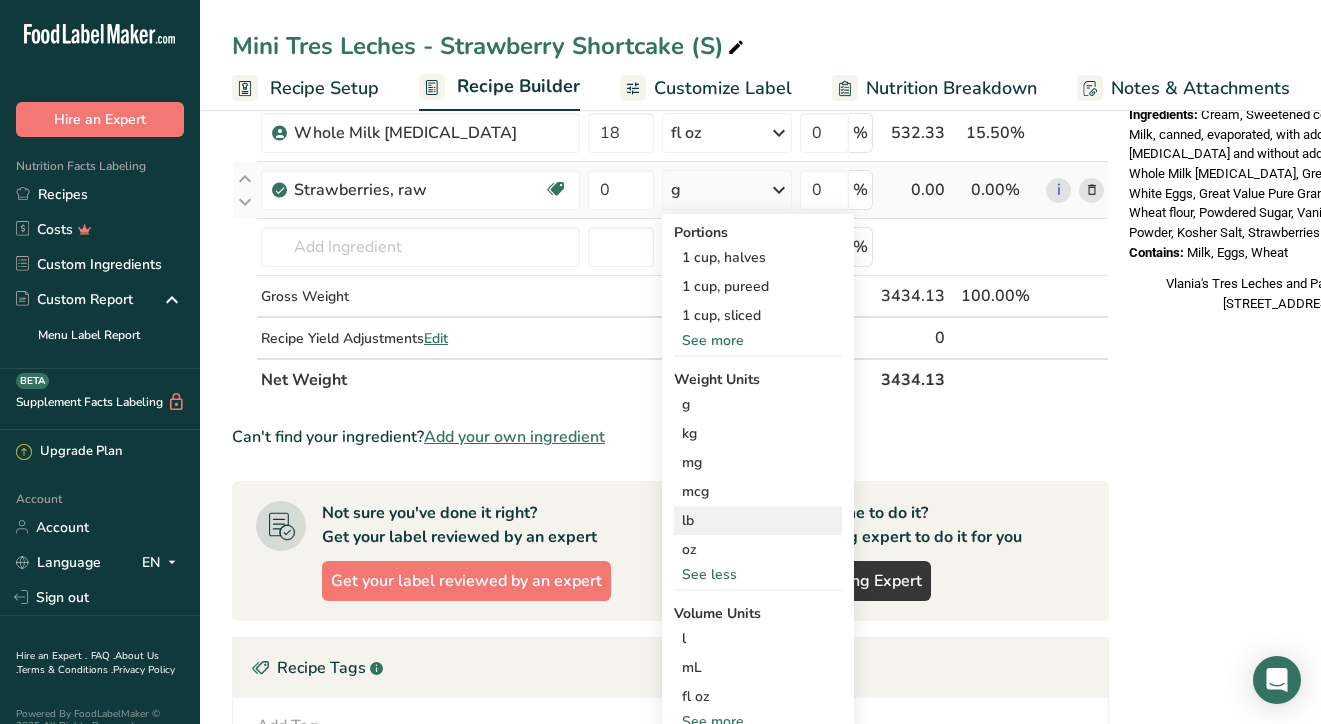 click on "lb" at bounding box center [758, 520] 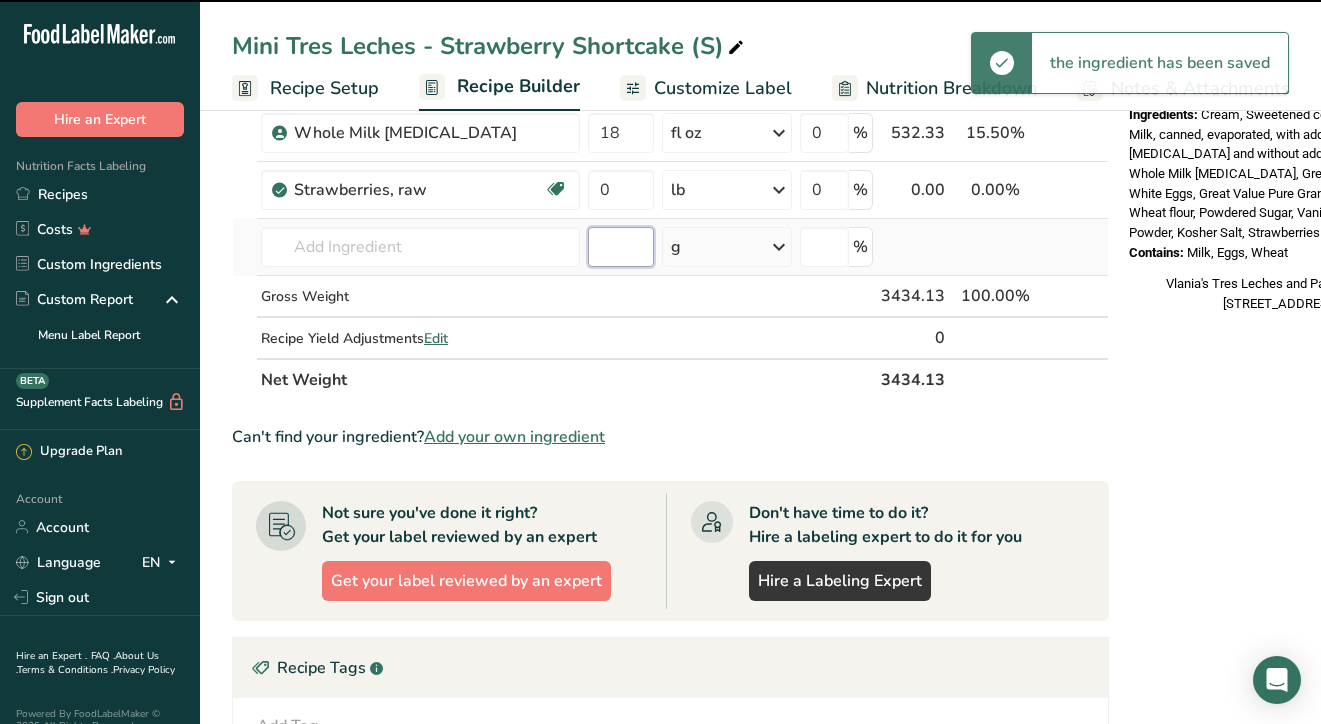 click at bounding box center [621, 247] 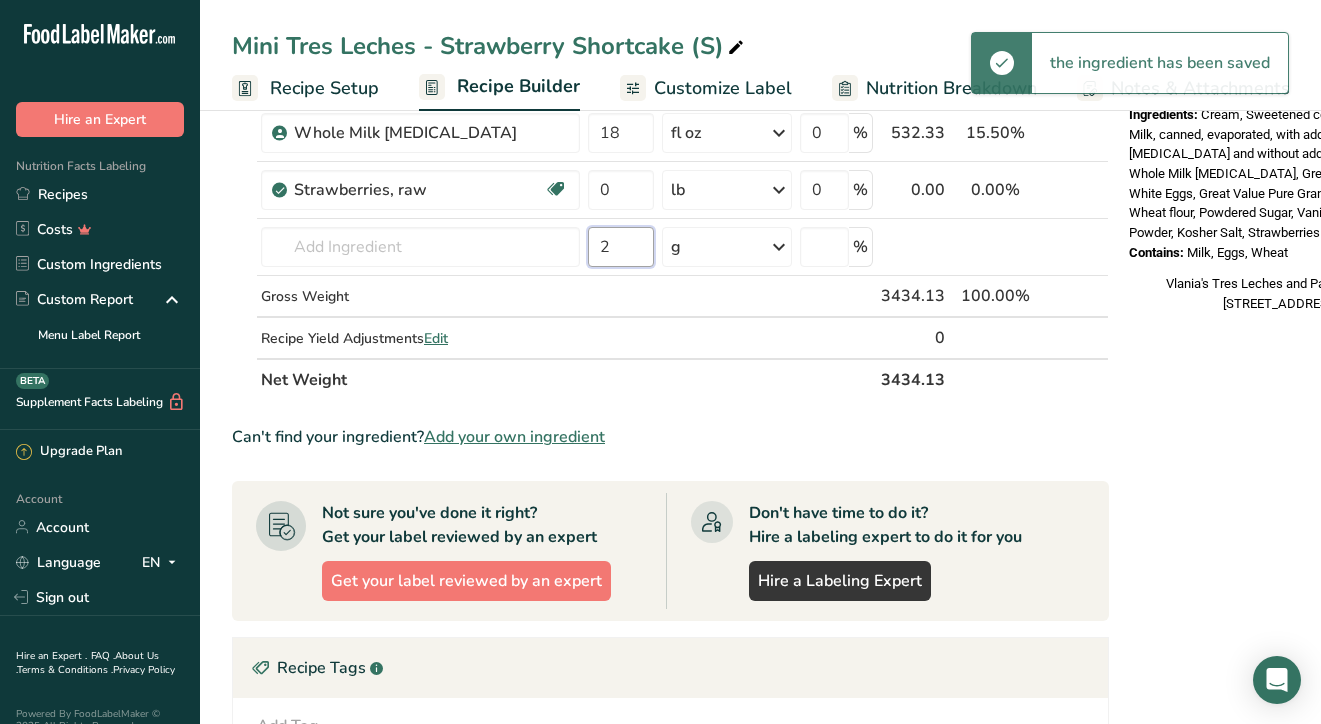 type on "2" 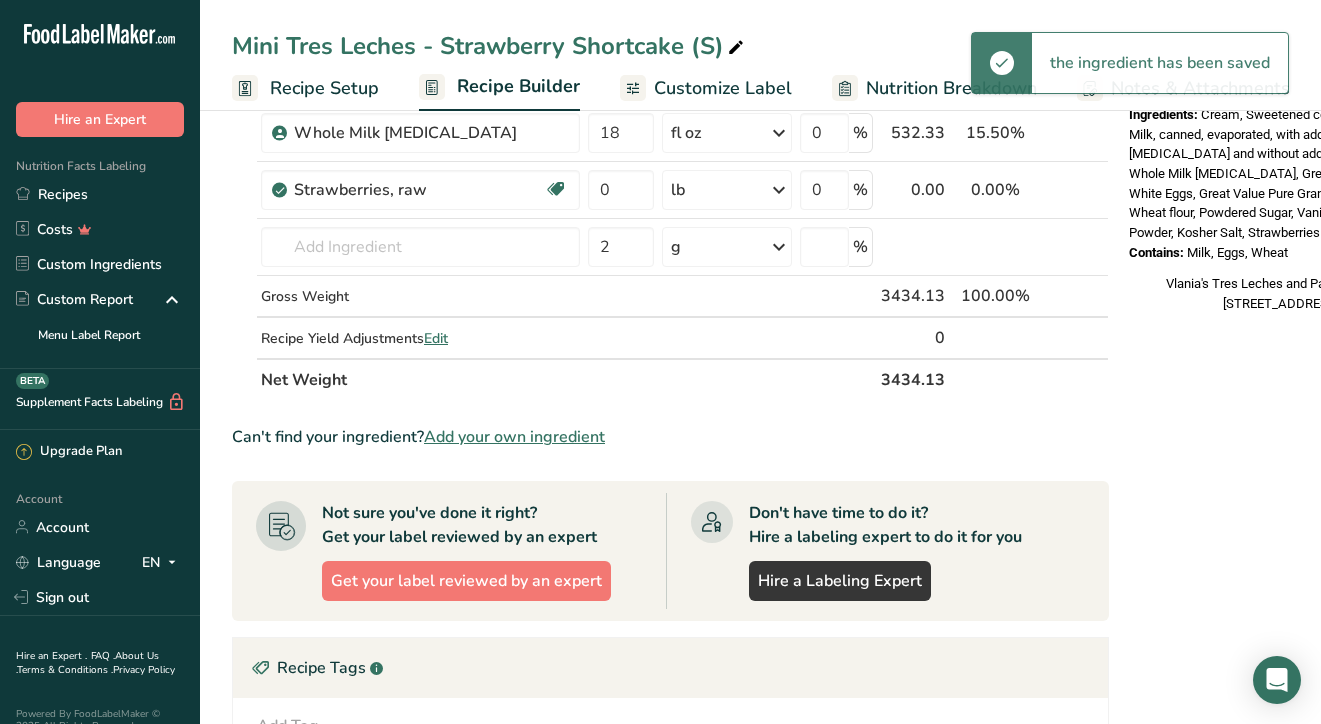click on "Net Weight" at bounding box center [567, 379] 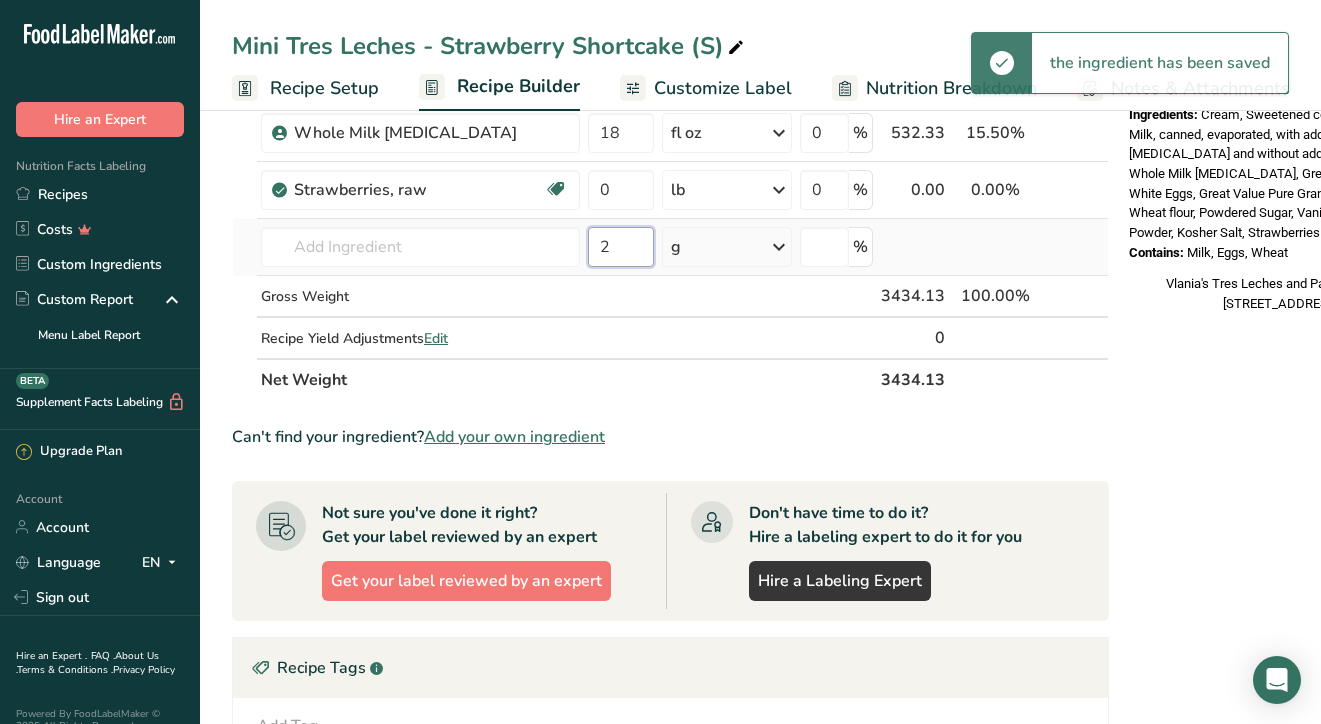 click on "2" at bounding box center (621, 247) 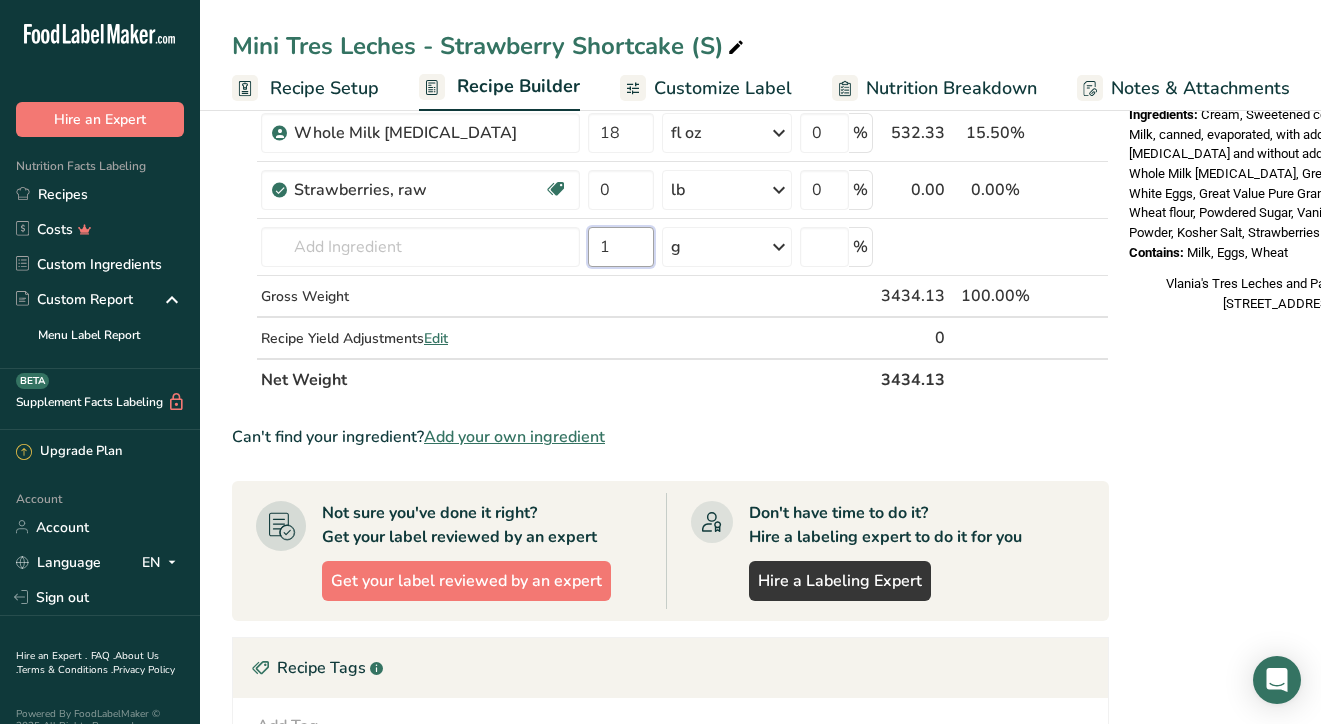 type on "1" 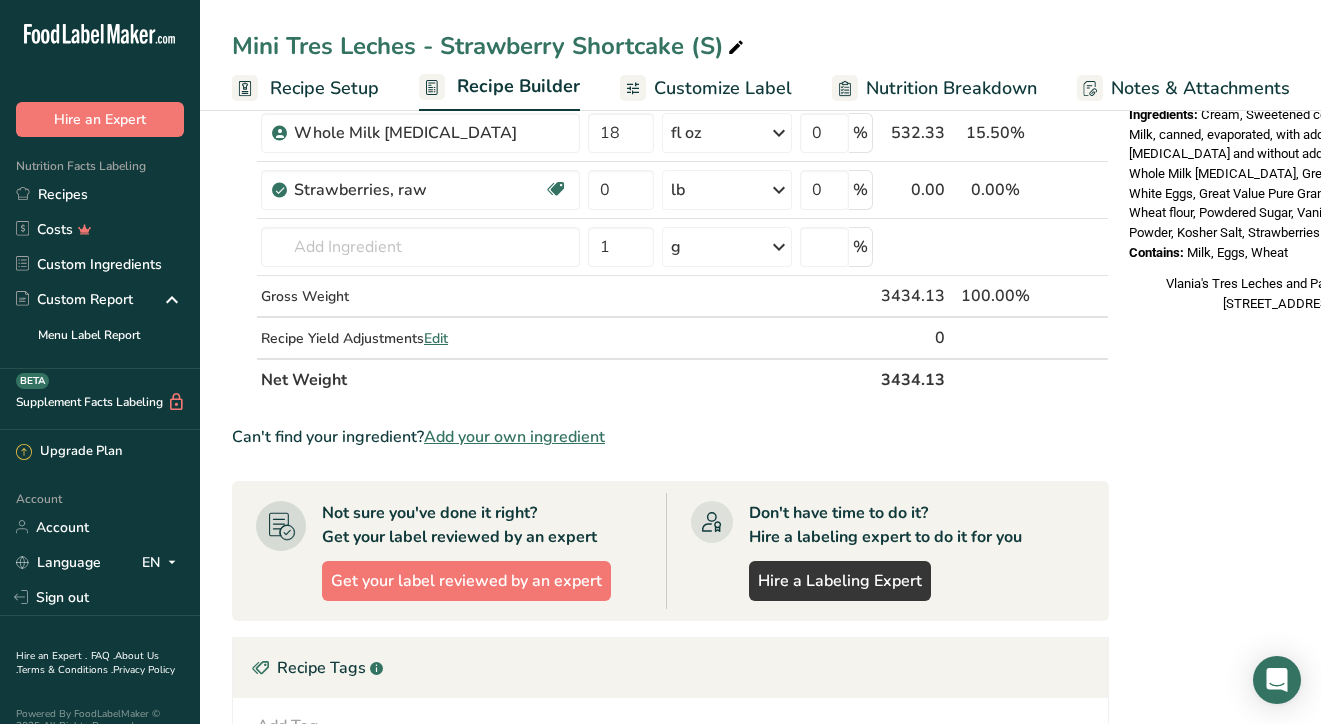 click on "Net Weight" at bounding box center (567, 379) 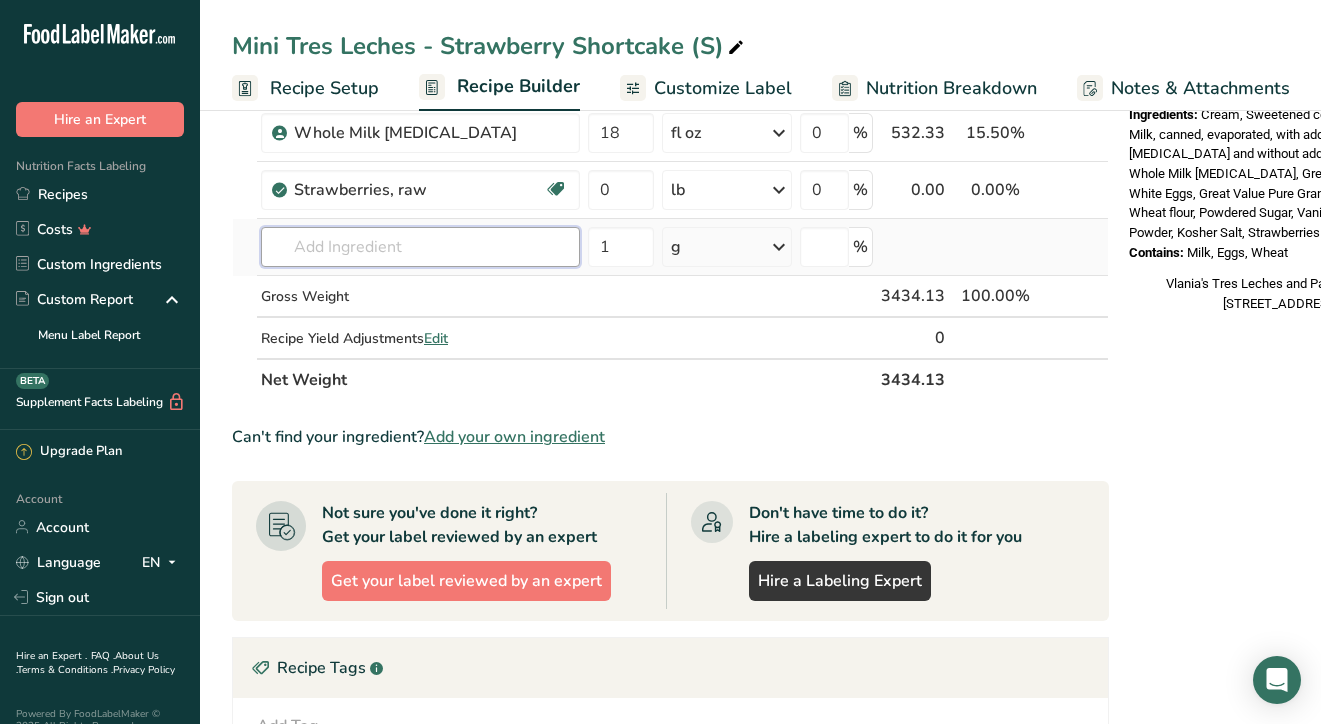 click at bounding box center (420, 247) 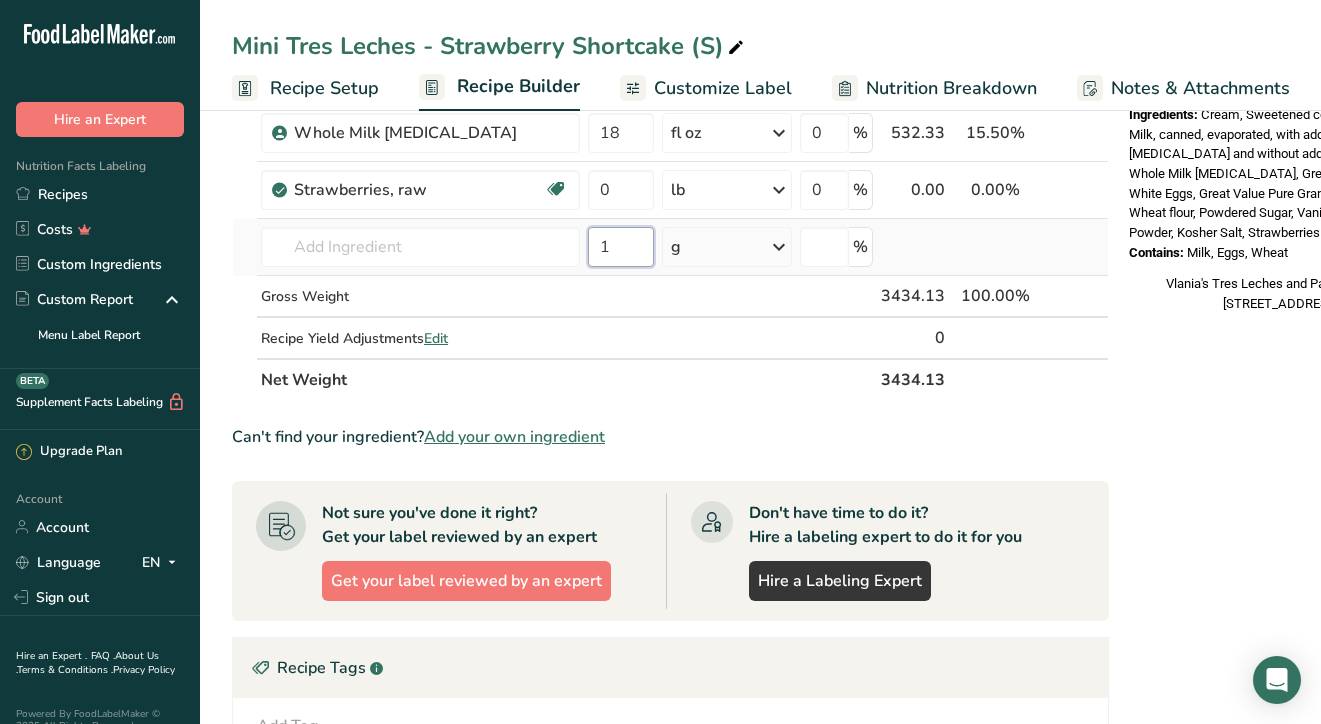 click on "1" at bounding box center [621, 247] 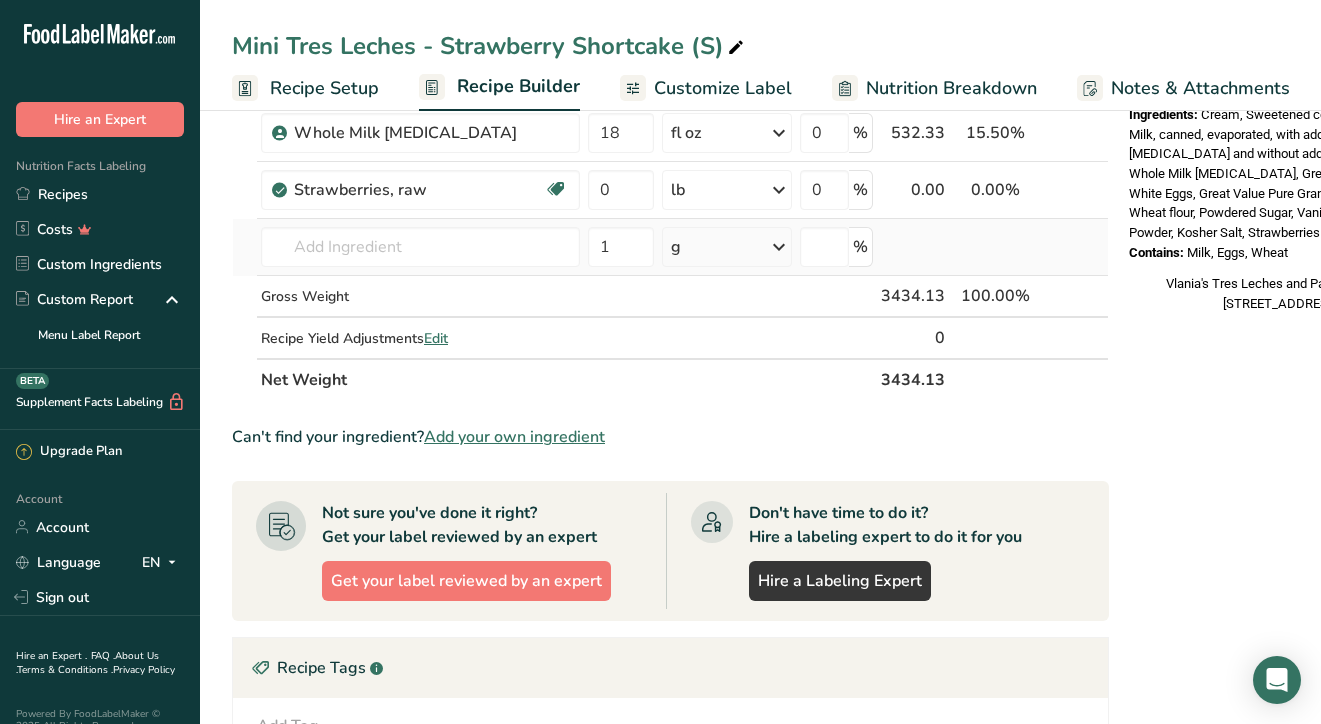click on "g" at bounding box center [727, 247] 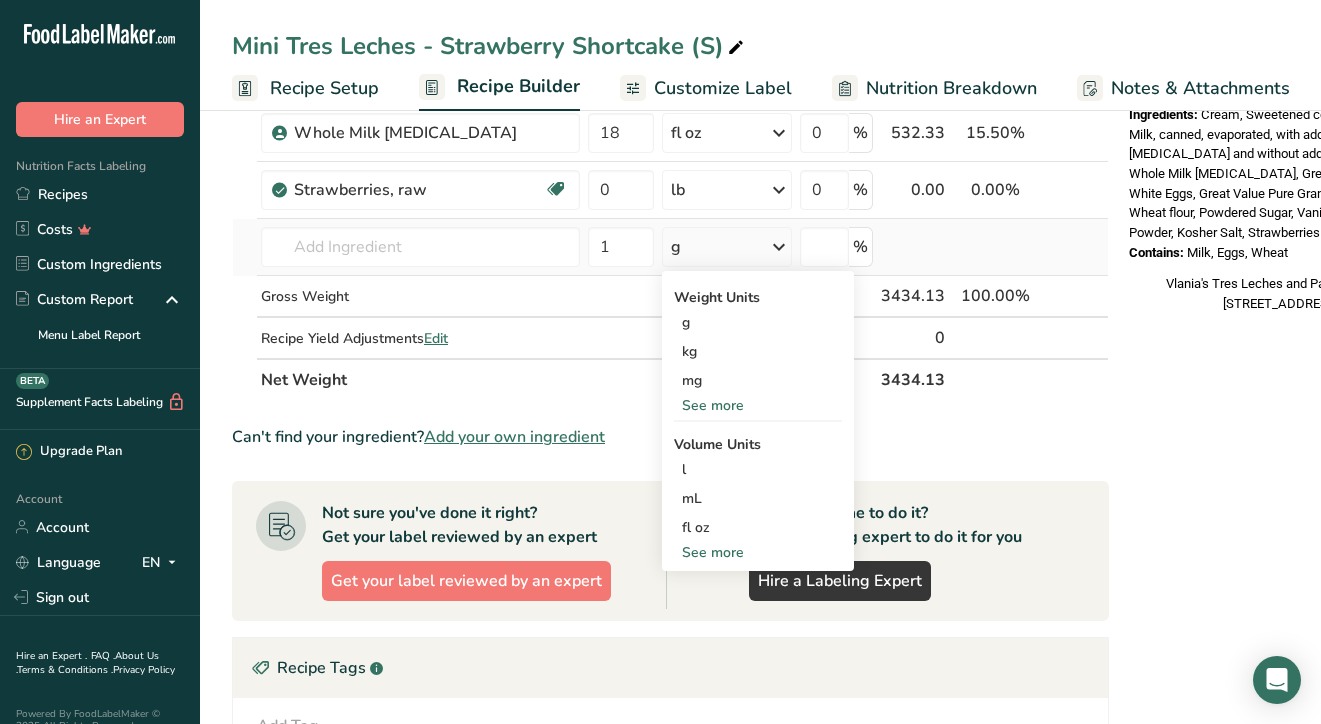 click on "See more" at bounding box center (758, 405) 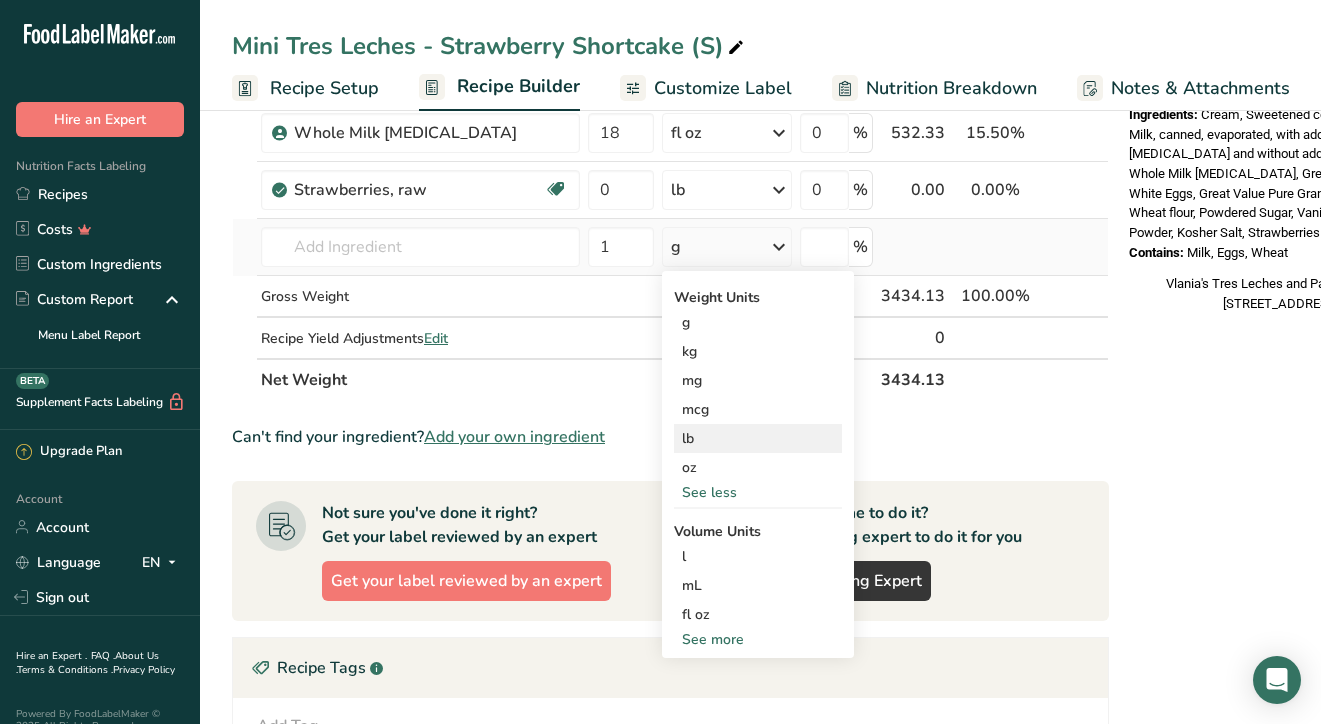 click on "lb" at bounding box center [758, 438] 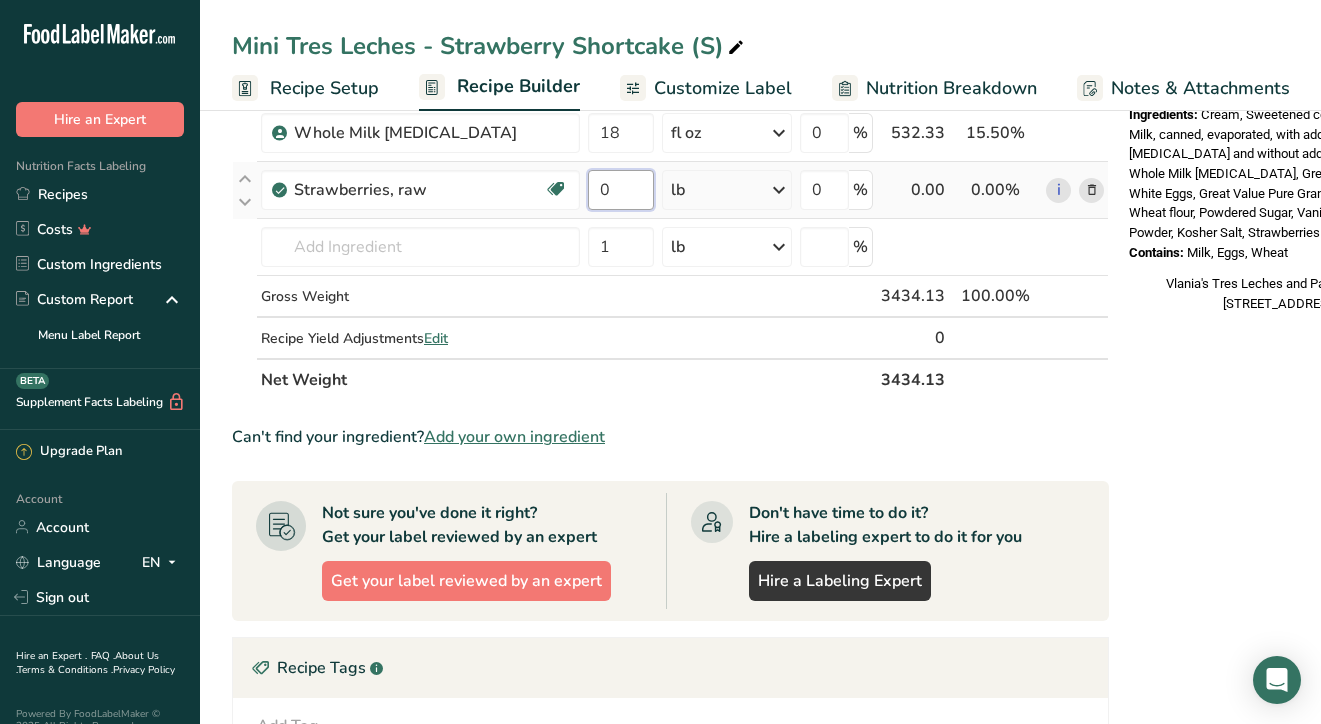 click on "0" at bounding box center (621, 190) 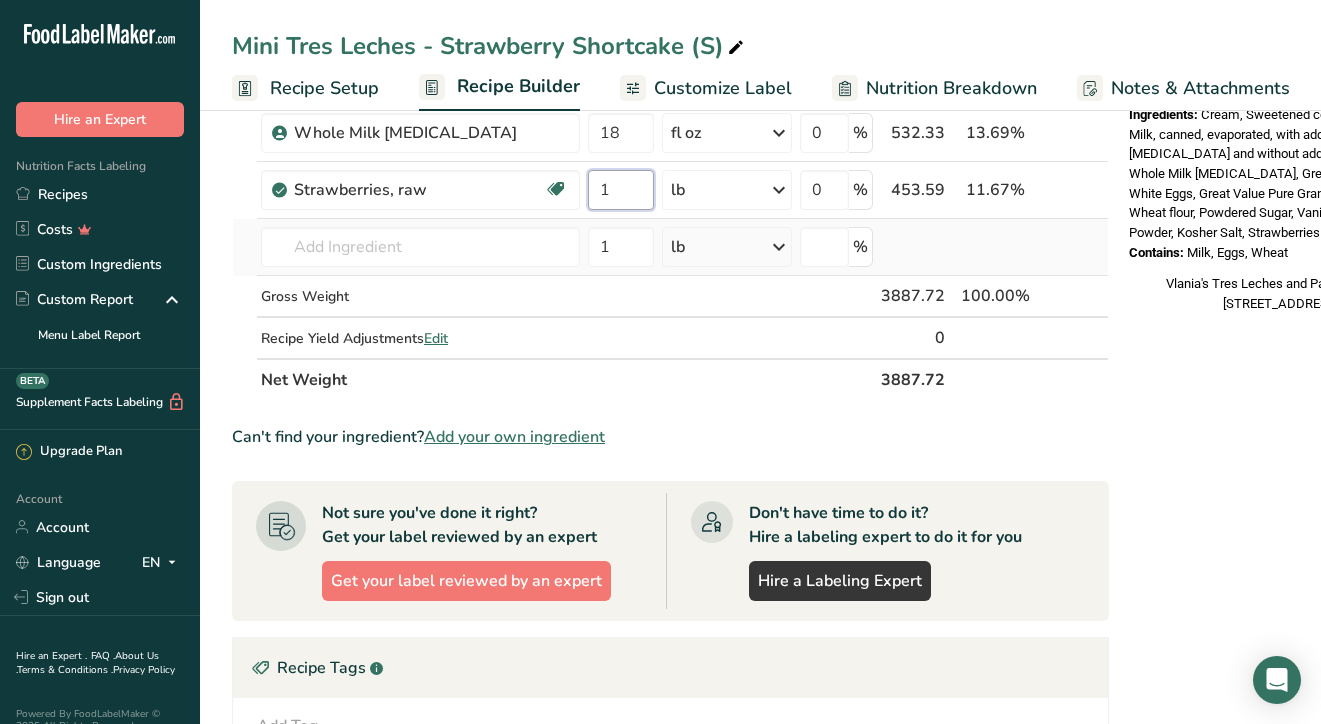 type on "1" 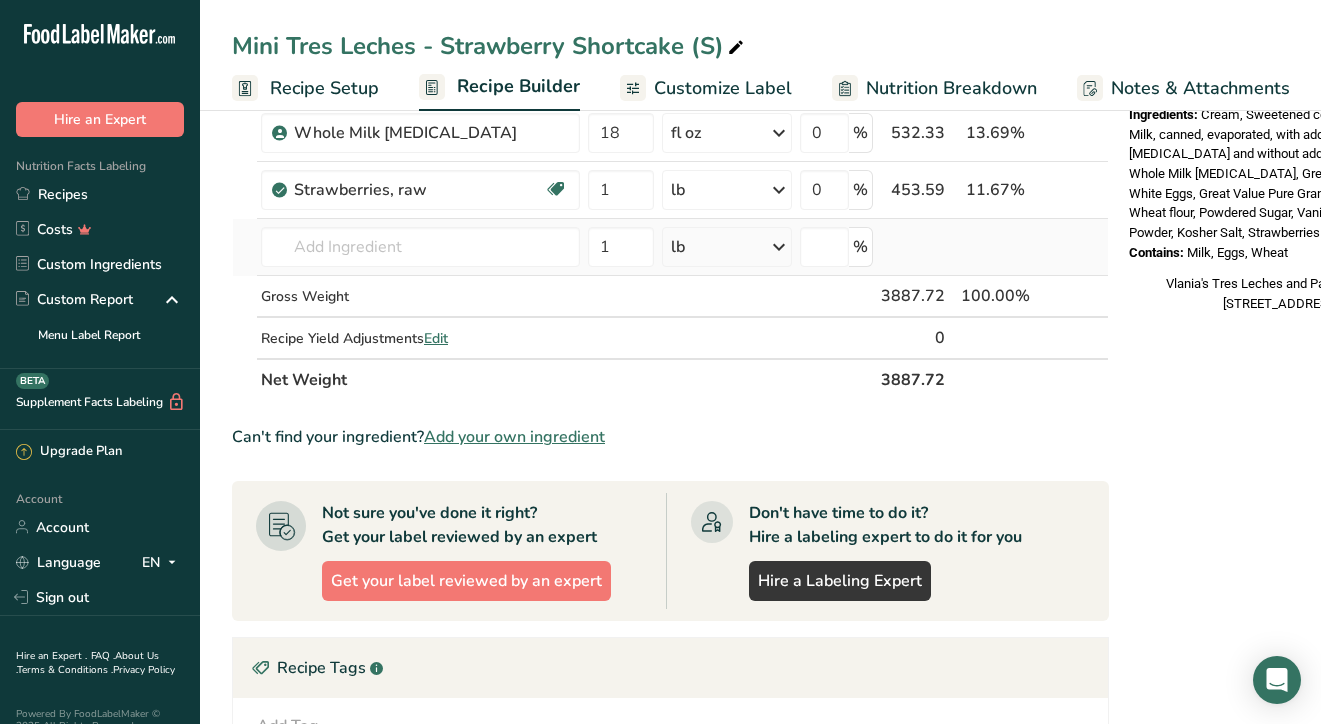 click on "Ingredient *
Amount *
Unit *
Waste *   .a-a{fill:#347362;}.b-a{fill:#fff;}          Grams
Percentage
Wheat flour, white, all-purpose, enriched, bleached
Dairy free
Vegan
Vegetarian
Soy free
1
cup
Portions
1 cup
Weight Units
g
kg
mg
See more
Volume Units
l
Volume units require a density conversion. If you know your ingredient's density enter it below. Otherwise, click on "RIA" our AI Regulatory bot - she will be able to help you
lb/ft3
g/cm3
Confirm
mL
lb/ft3
fl oz" at bounding box center (670, -54) 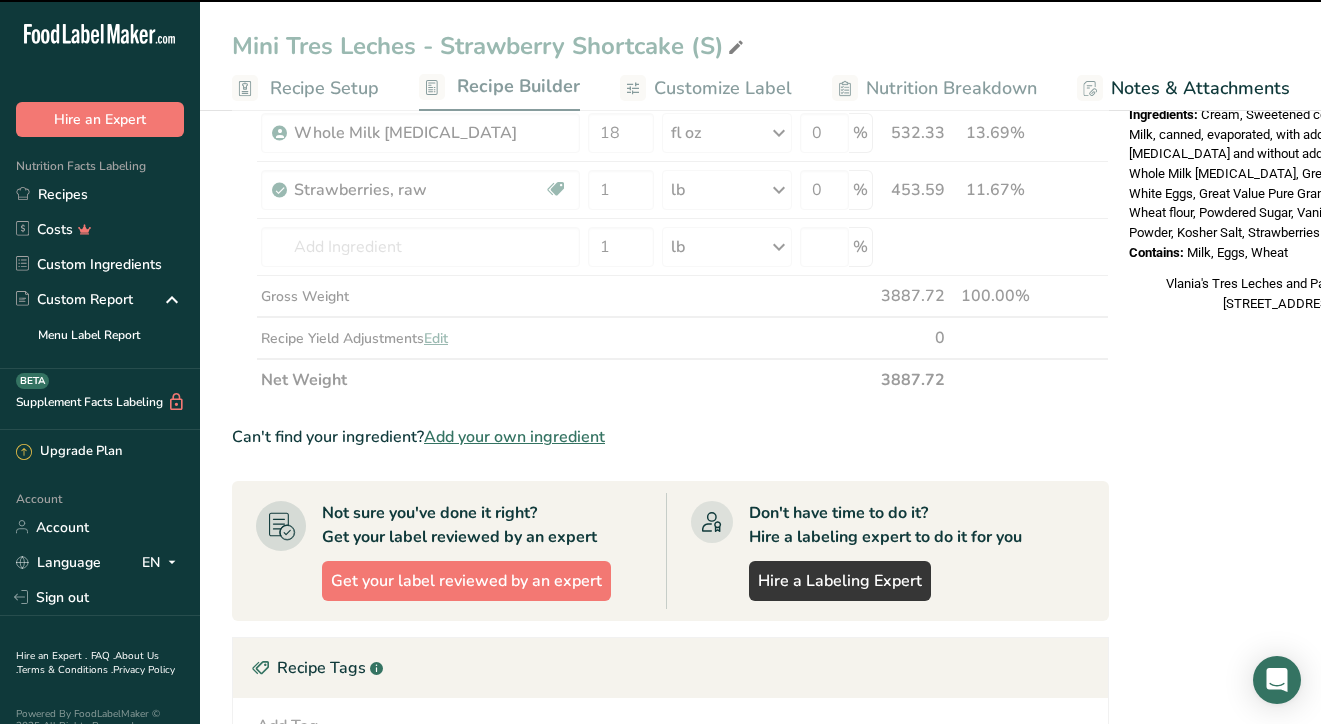 type 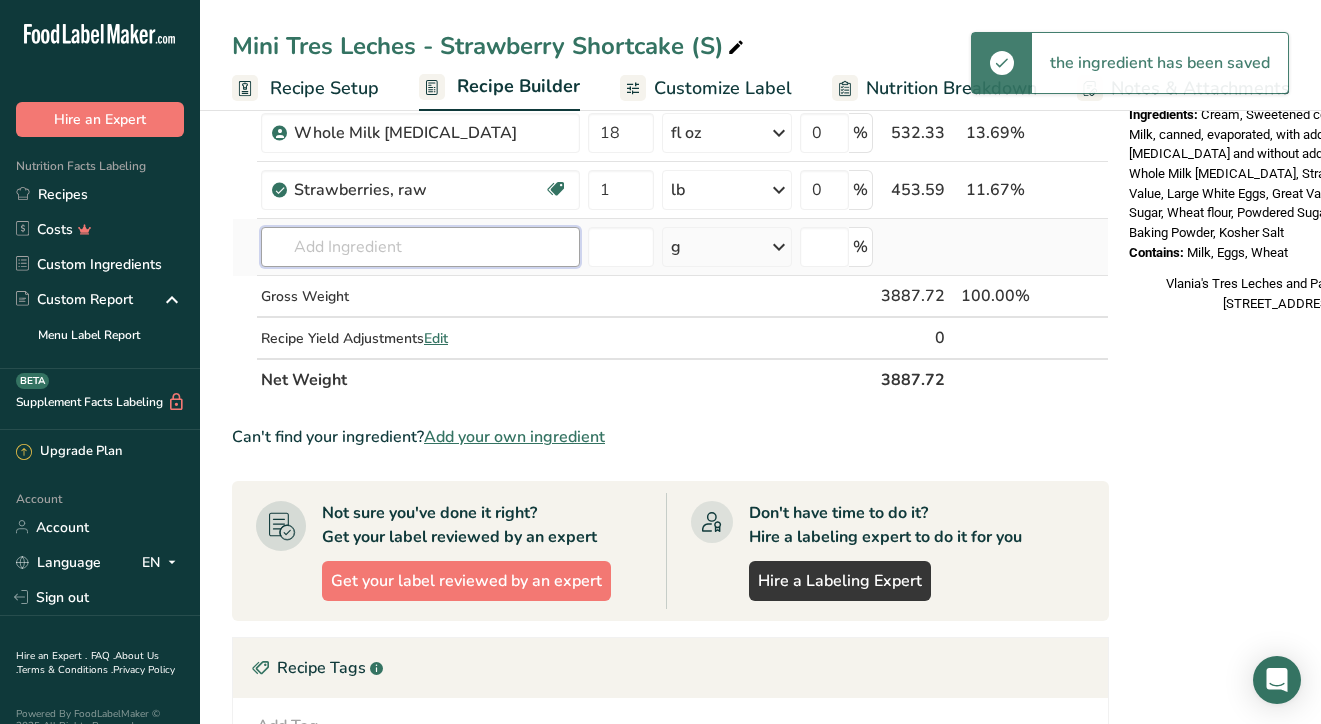 click at bounding box center (420, 247) 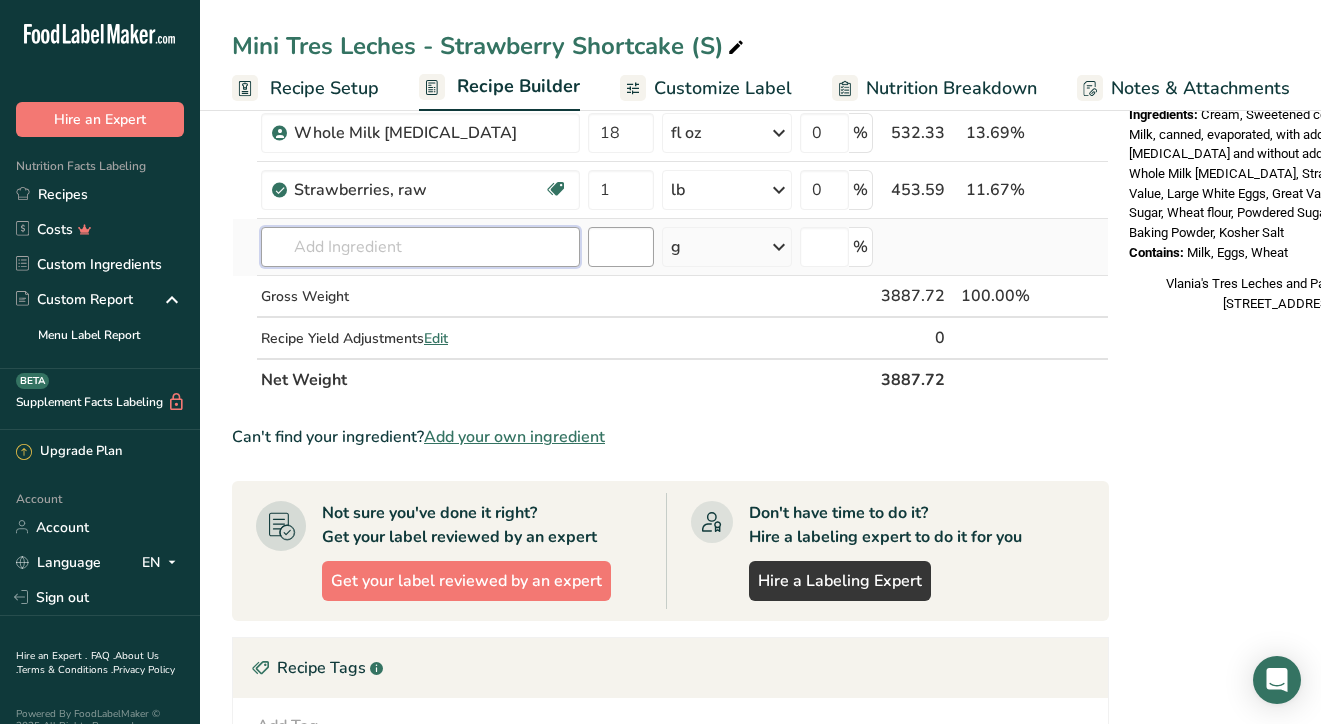 paste on "Marzetti Glaze for Strawberrie" 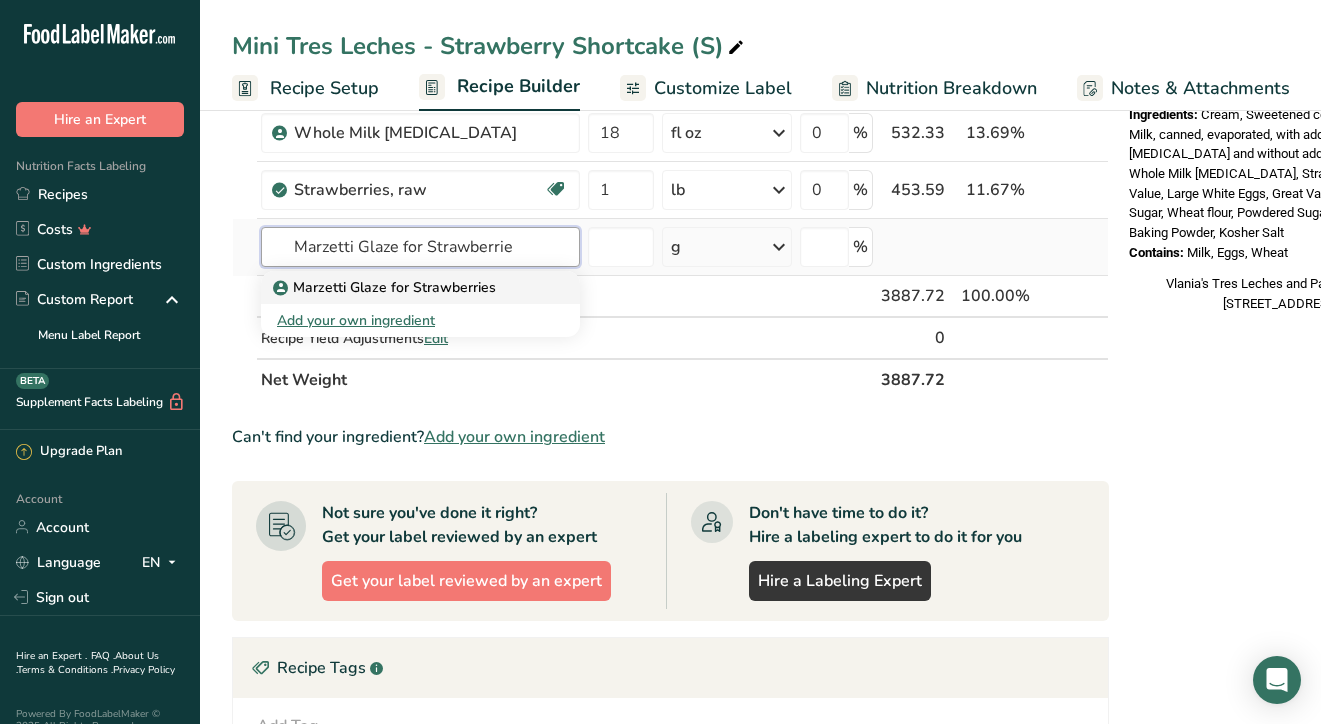 type on "Marzetti Glaze for Strawberrie" 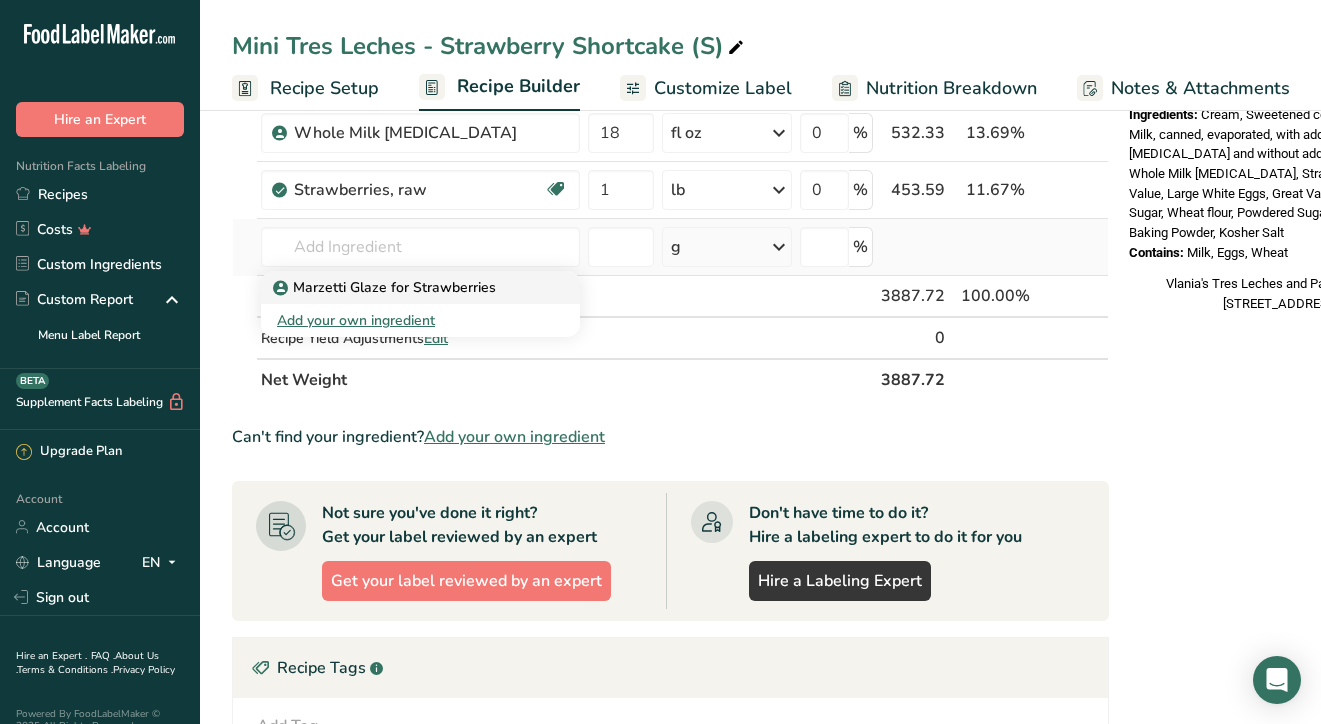 click on "Marzetti Glaze for Strawberries" at bounding box center [386, 287] 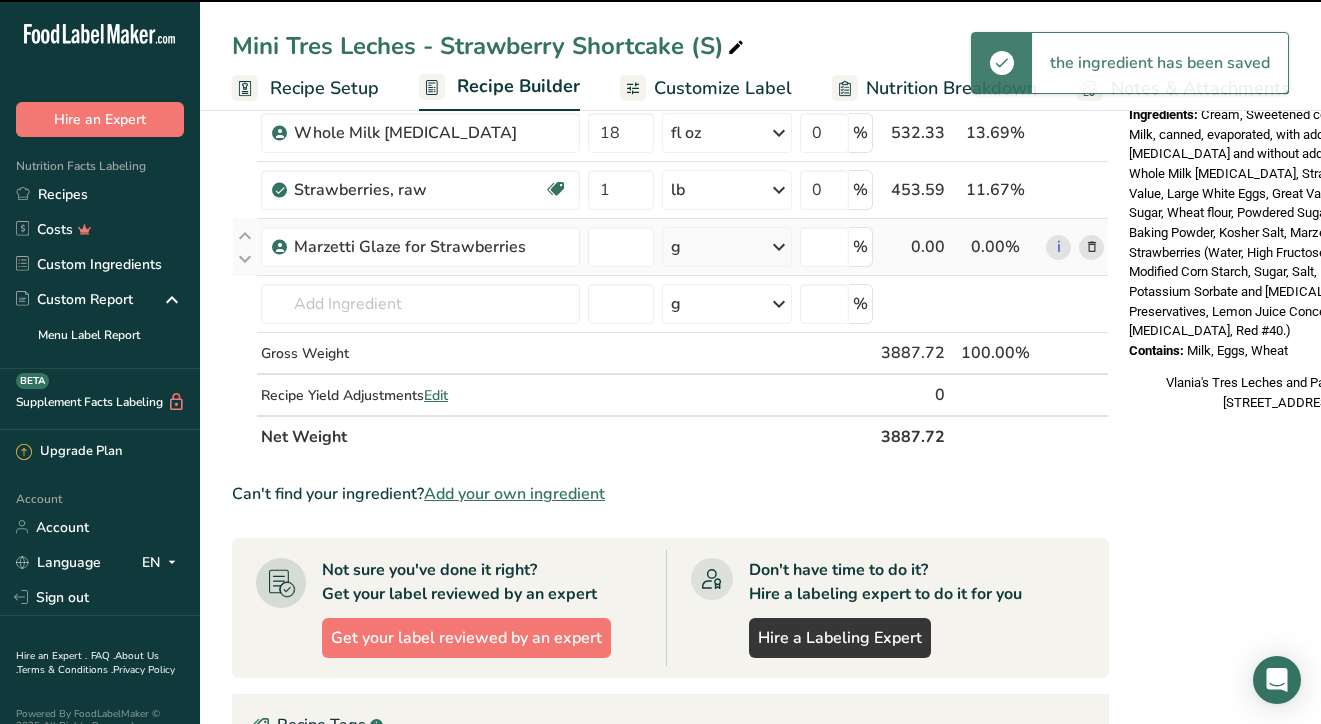type on "0" 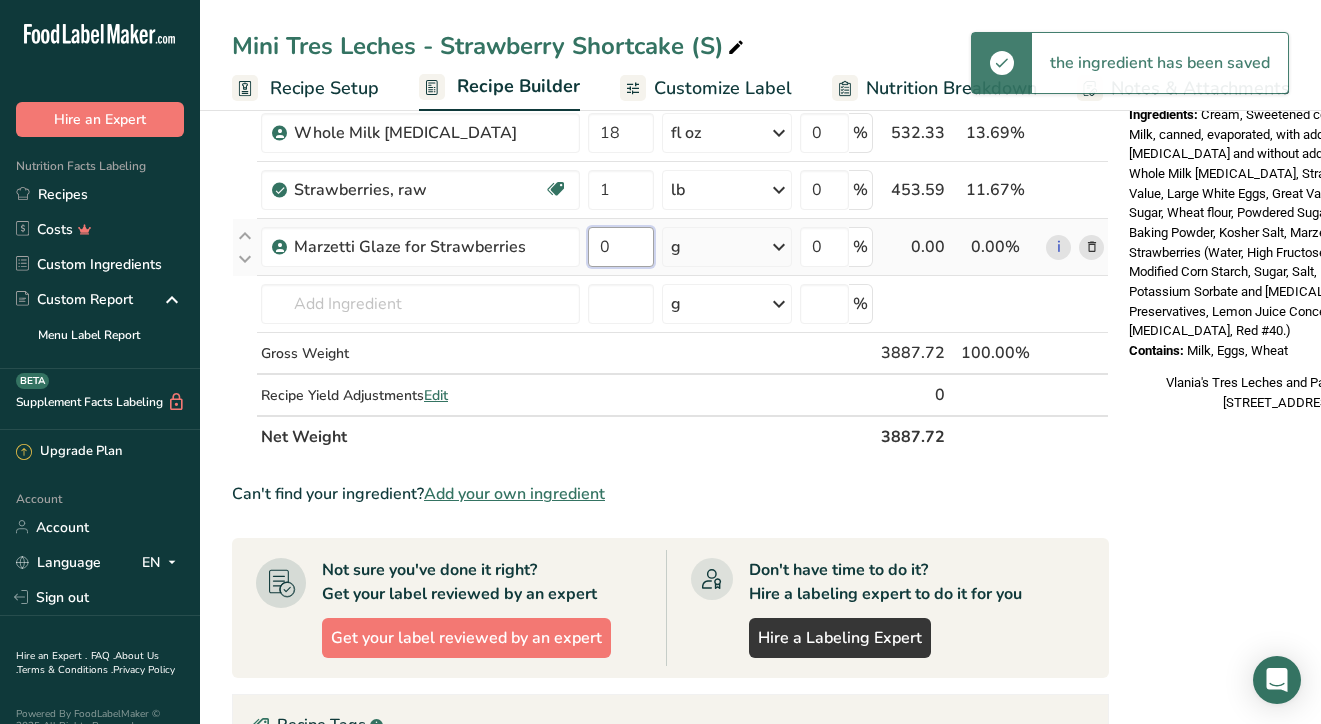 click on "0" at bounding box center [621, 247] 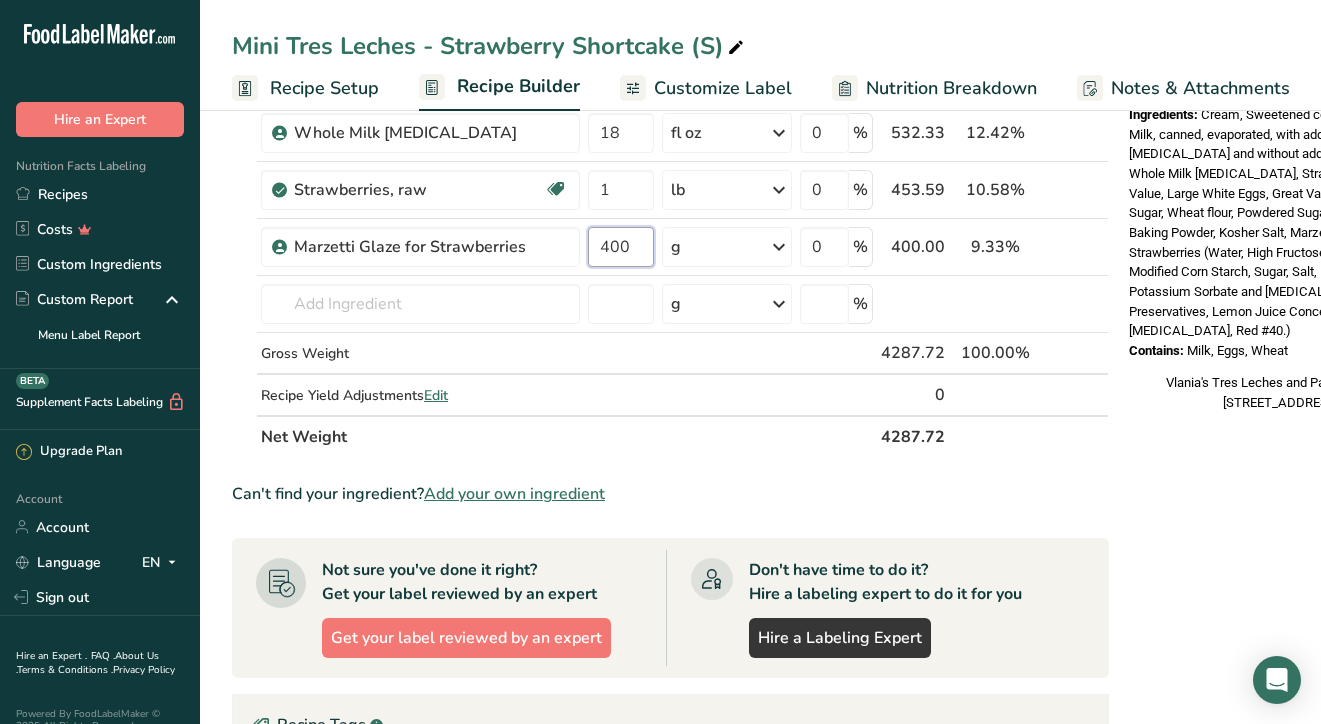 type on "400" 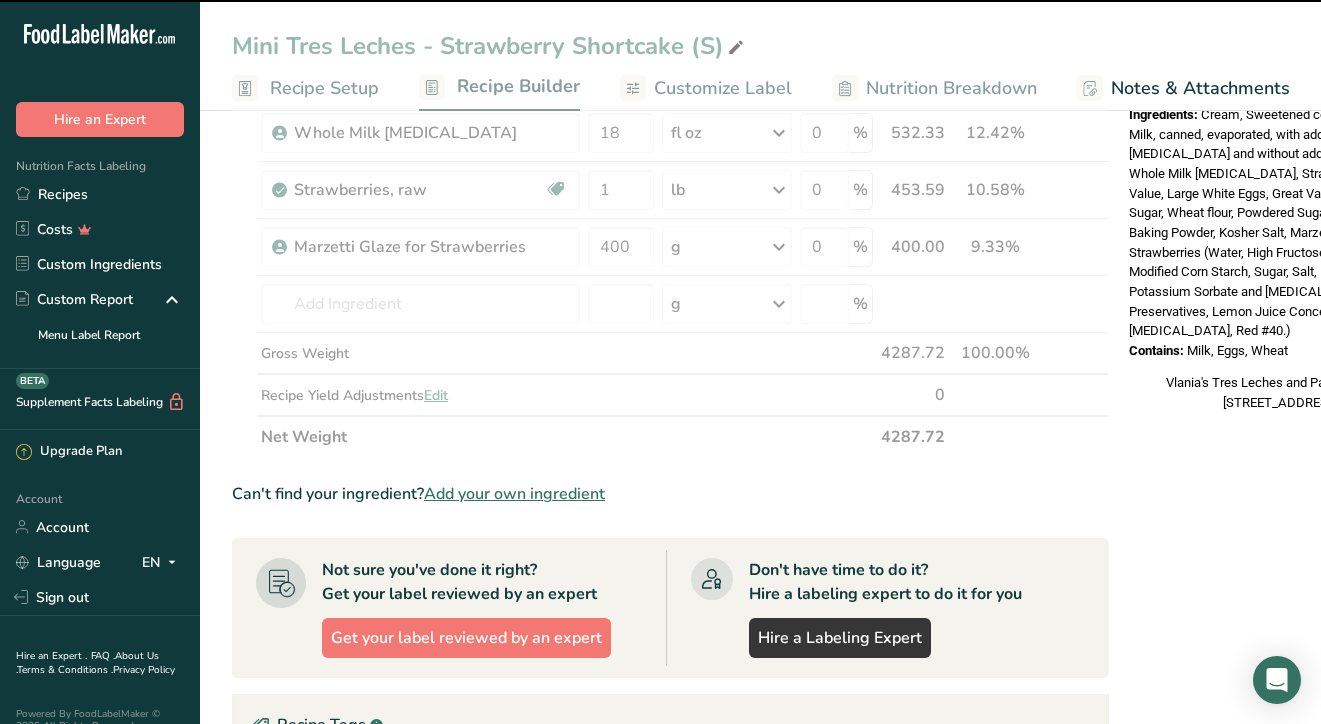click on "Nutrition Facts
1 Serving Per Container
Serving Size
194g
Amount Per Serving
Calories
430
% Daily Value *
Total Fat
25g
32%
Saturated Fat
15g
73%
Trans  Fat
0g
Cholesterol
90mg
29%
Sodium
190mg
8%
Total Carbohydrates
46g
17%
Dietary Fiber
<1g
2%" at bounding box center (1281, 280) 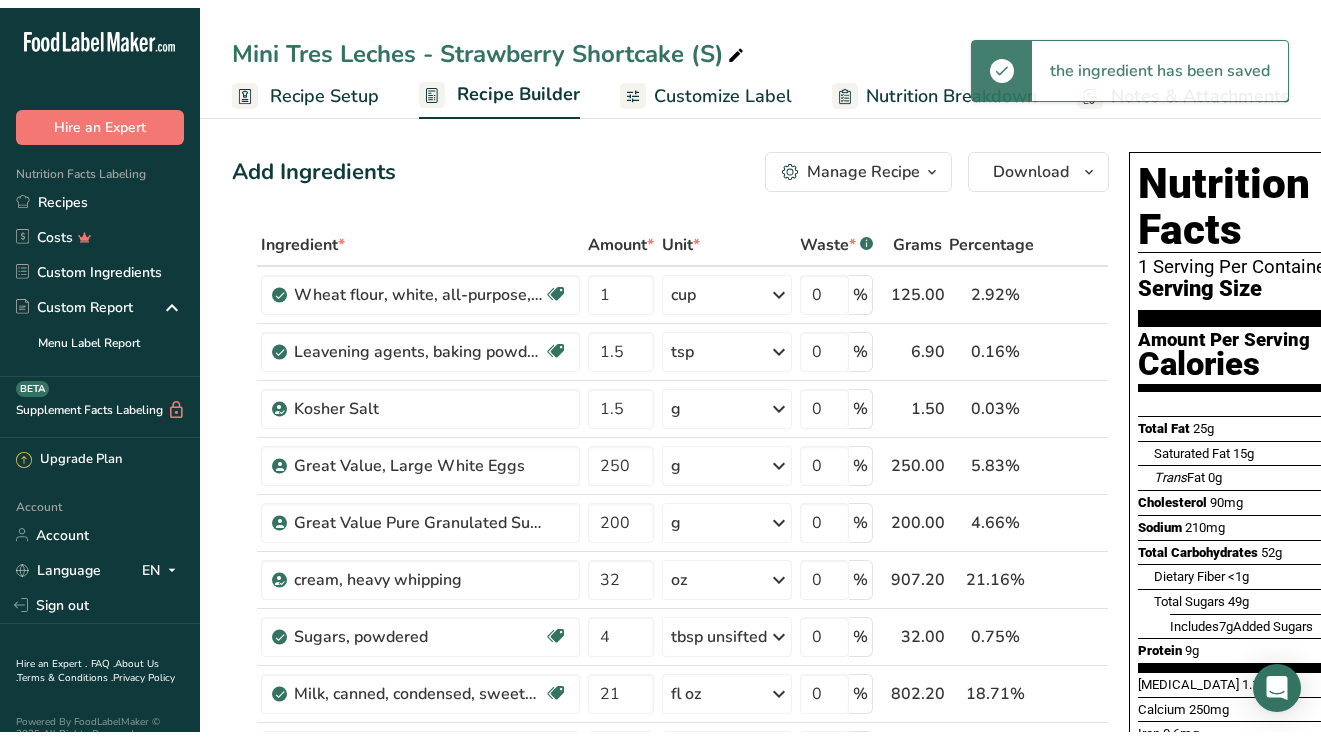 scroll, scrollTop: 0, scrollLeft: 0, axis: both 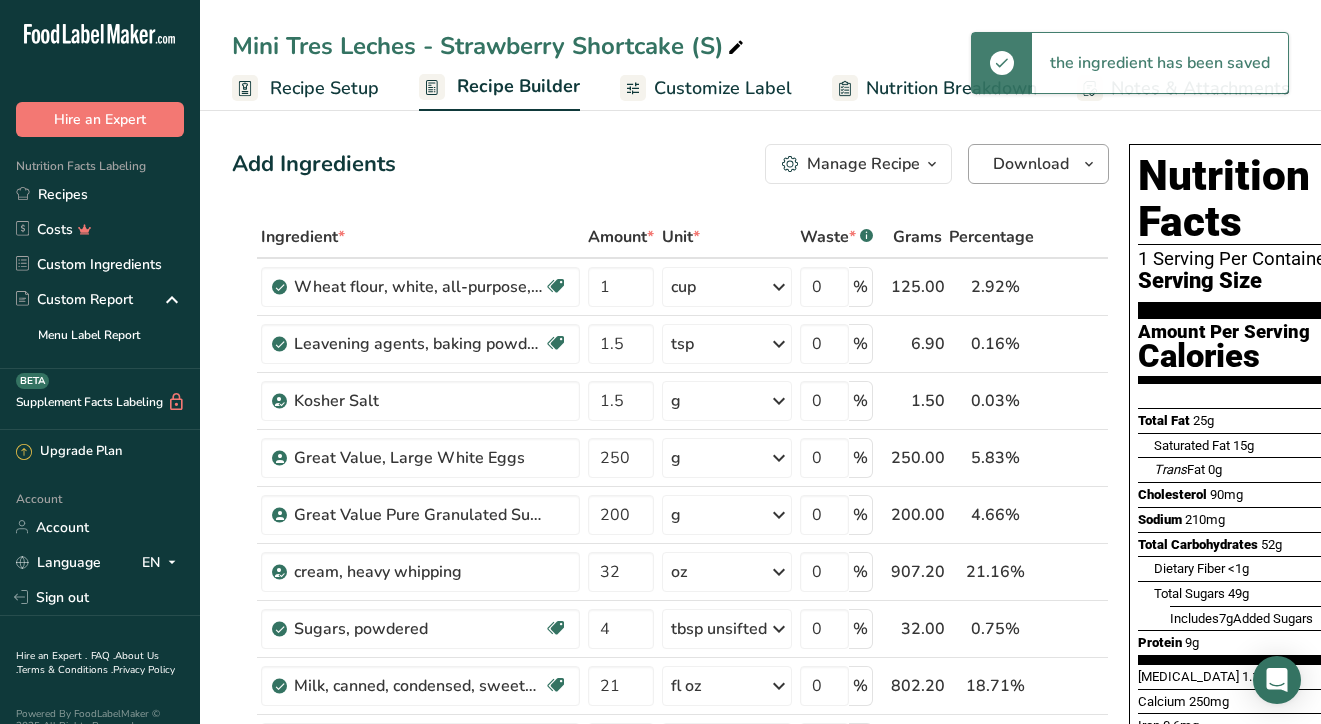 click on "Download" at bounding box center [1031, 164] 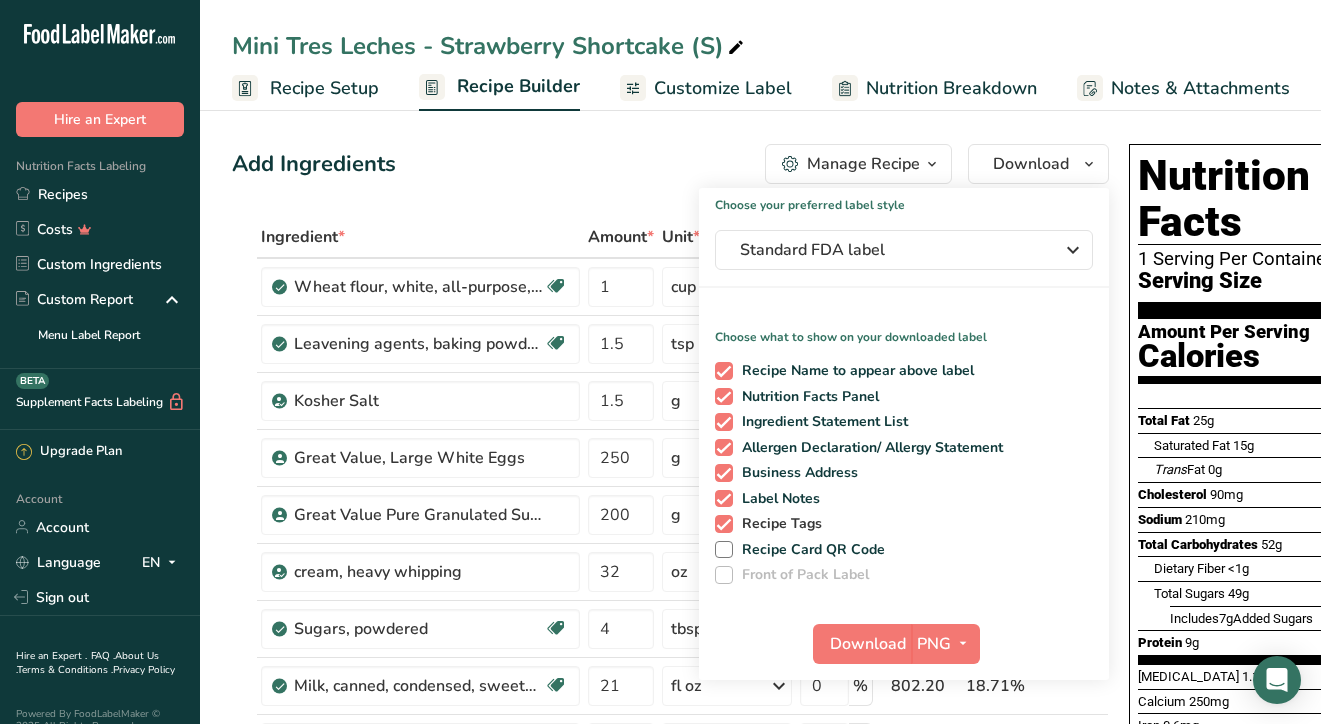 click on "Recipe Tags" at bounding box center (778, 524) 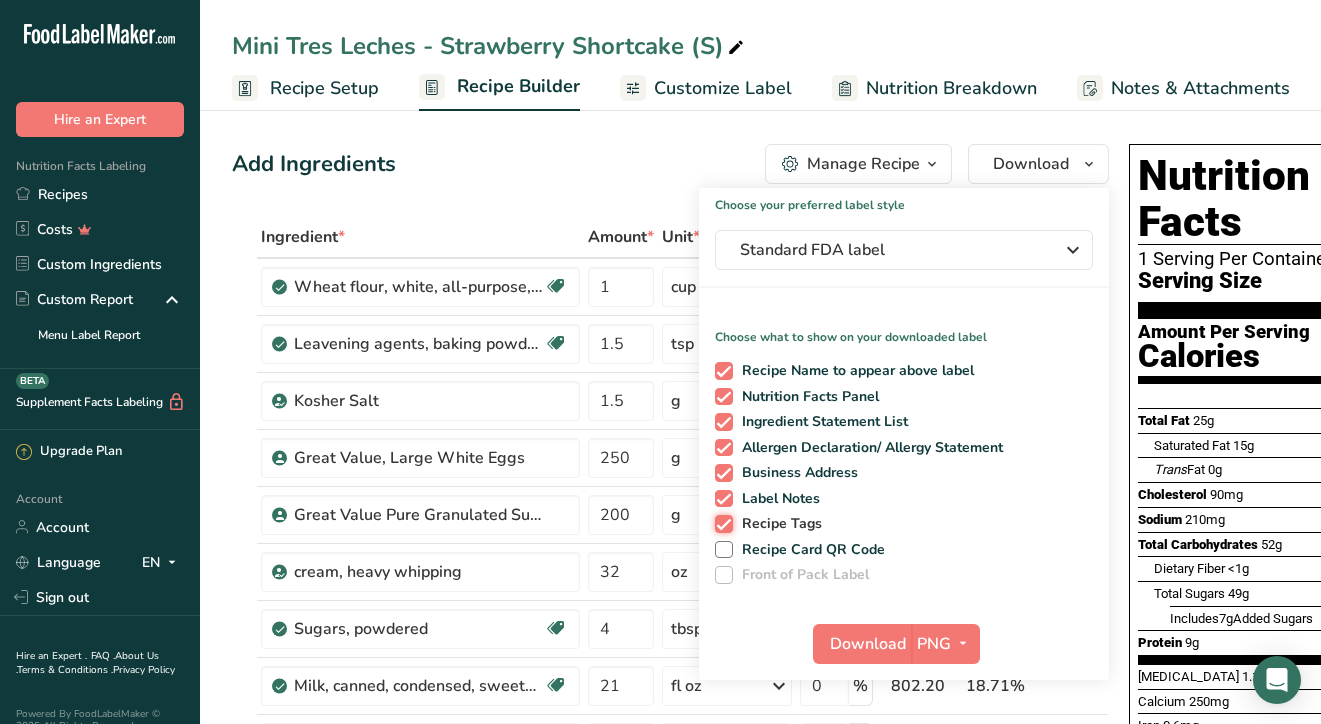 click on "Recipe Tags" at bounding box center [721, 523] 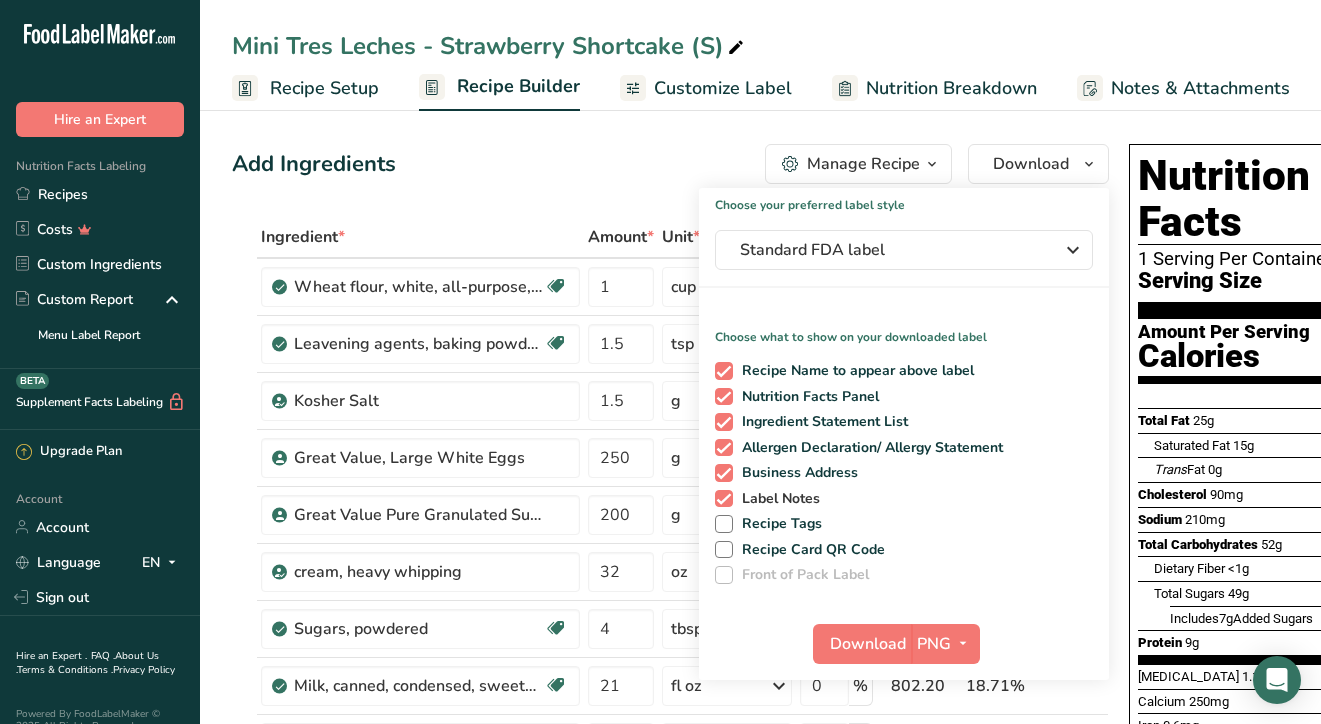 click on "Label Notes" at bounding box center [777, 499] 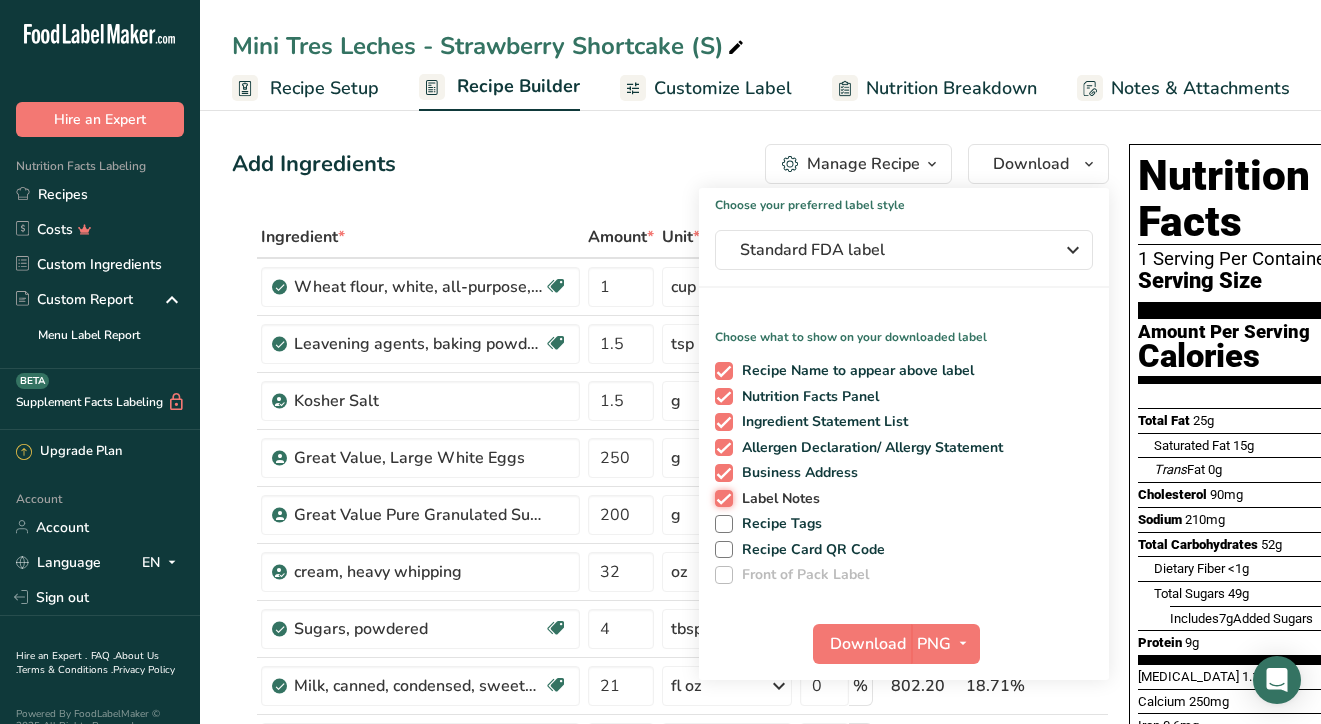 click on "Label Notes" at bounding box center (721, 498) 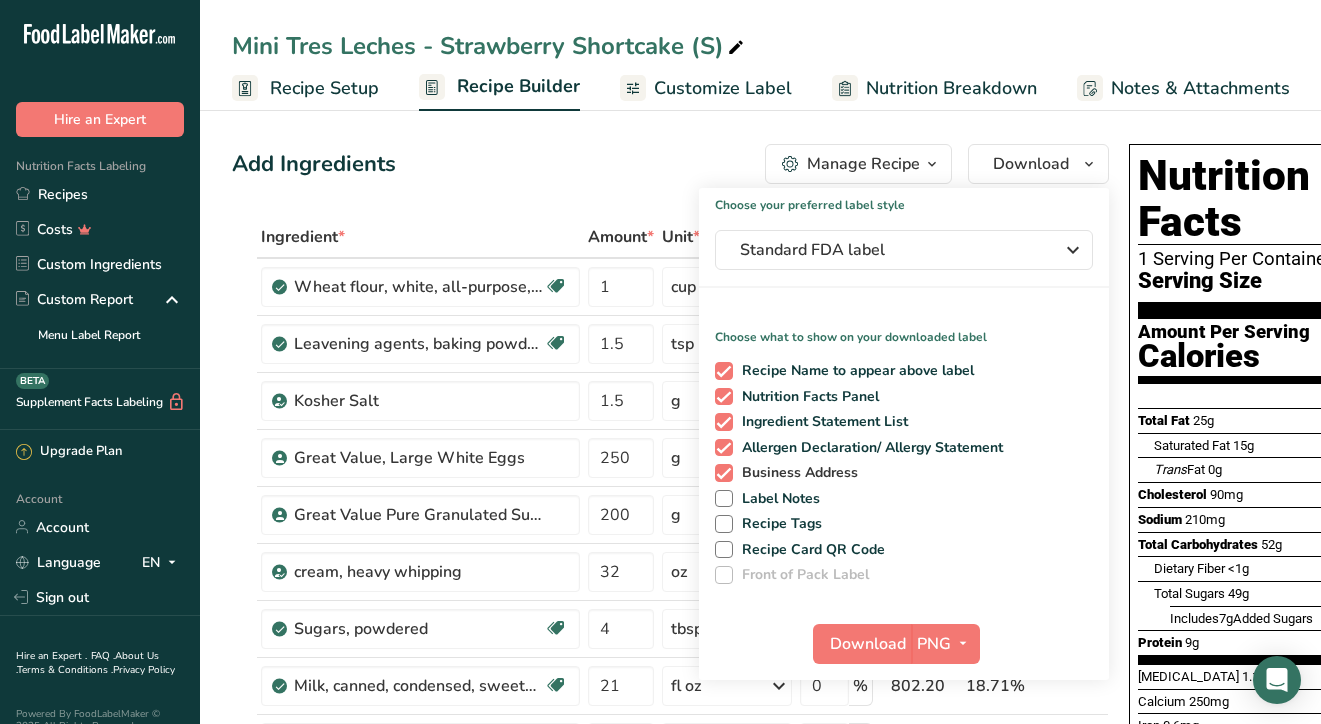 click on "Business Address" at bounding box center [796, 473] 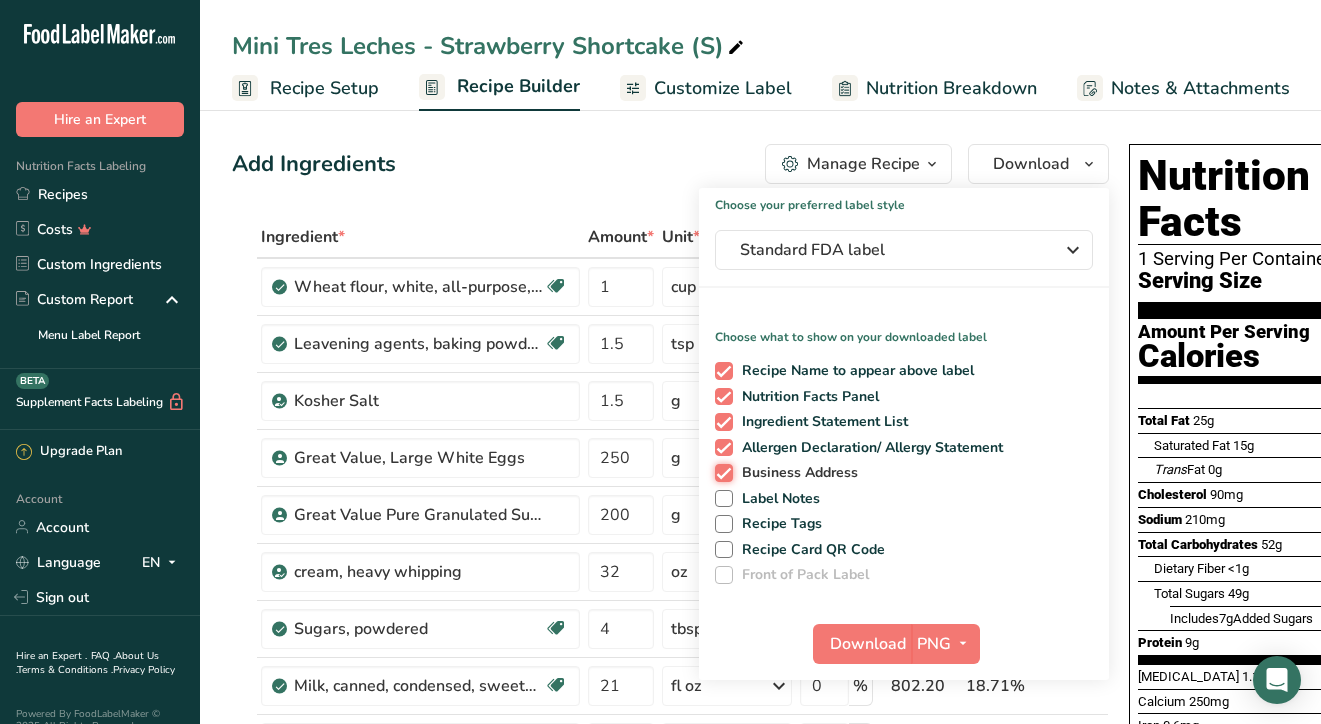 click on "Business Address" at bounding box center [721, 472] 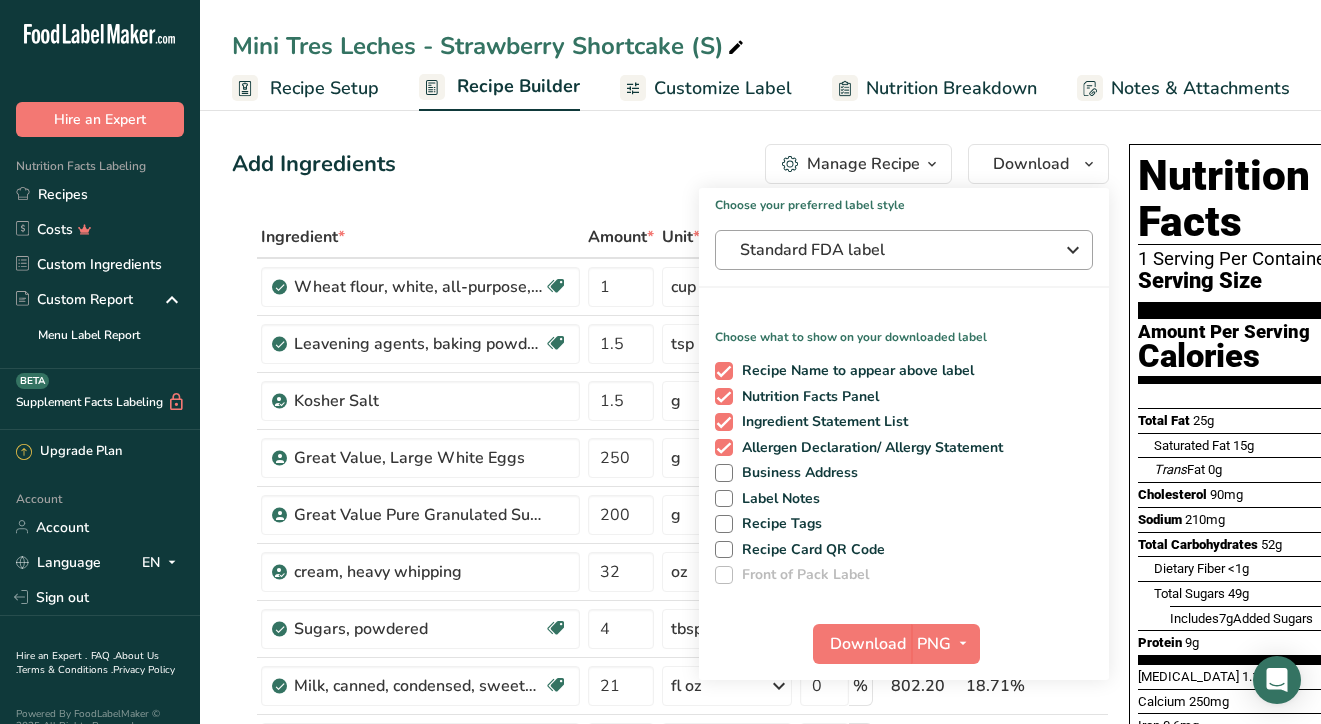 click on "Standard FDA label" at bounding box center [890, 250] 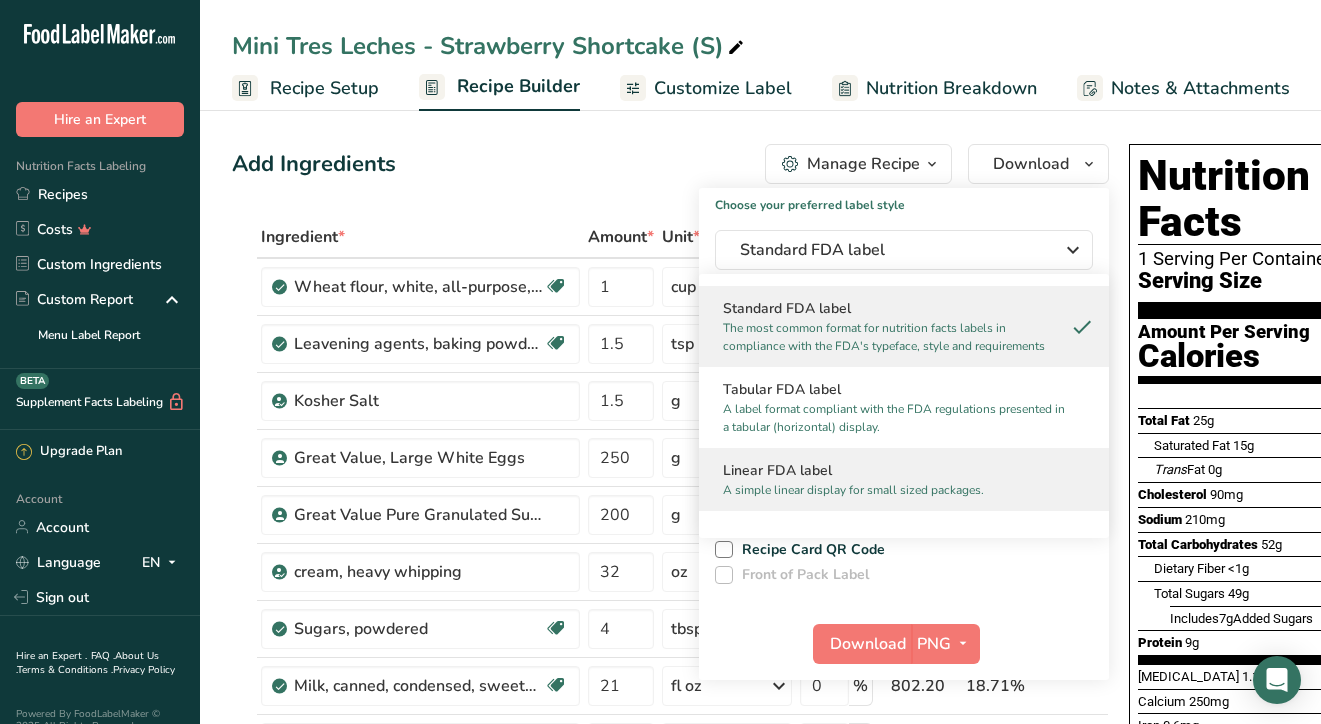click on "Linear FDA label
A simple linear display for small sized packages." at bounding box center (904, 479) 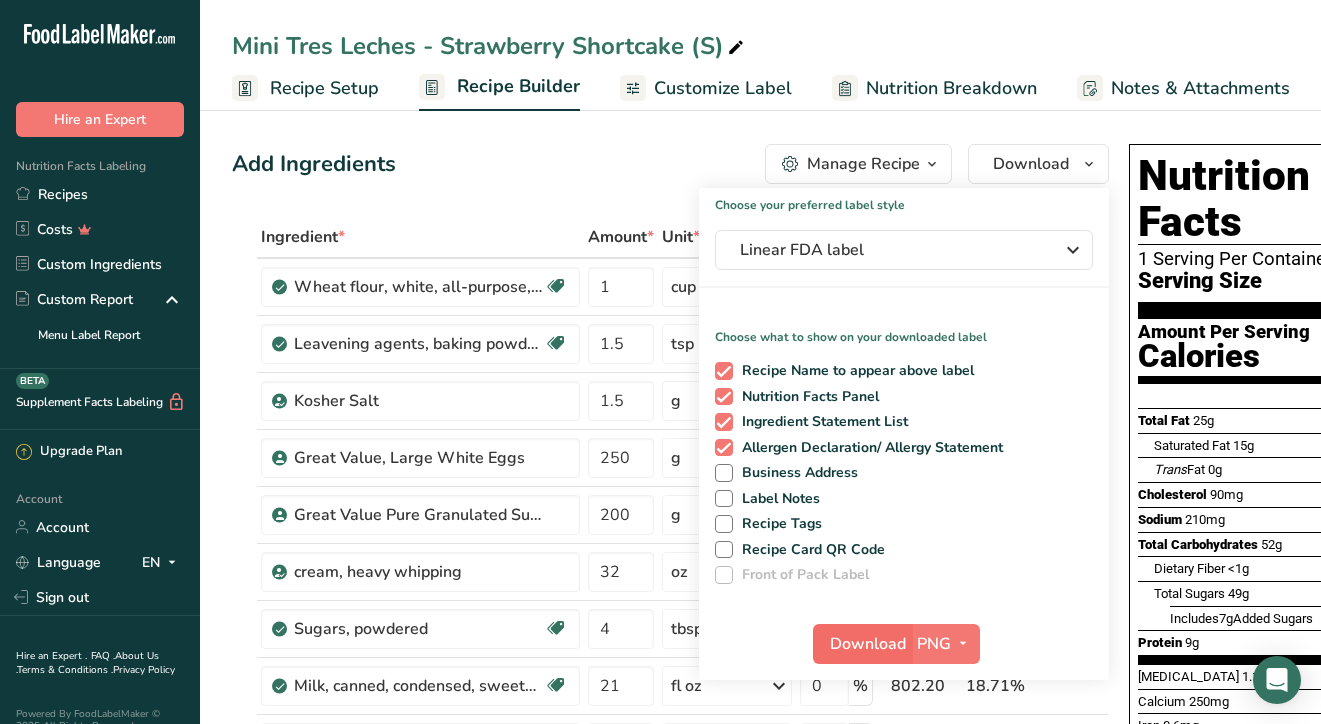 click on "Download" at bounding box center (868, 644) 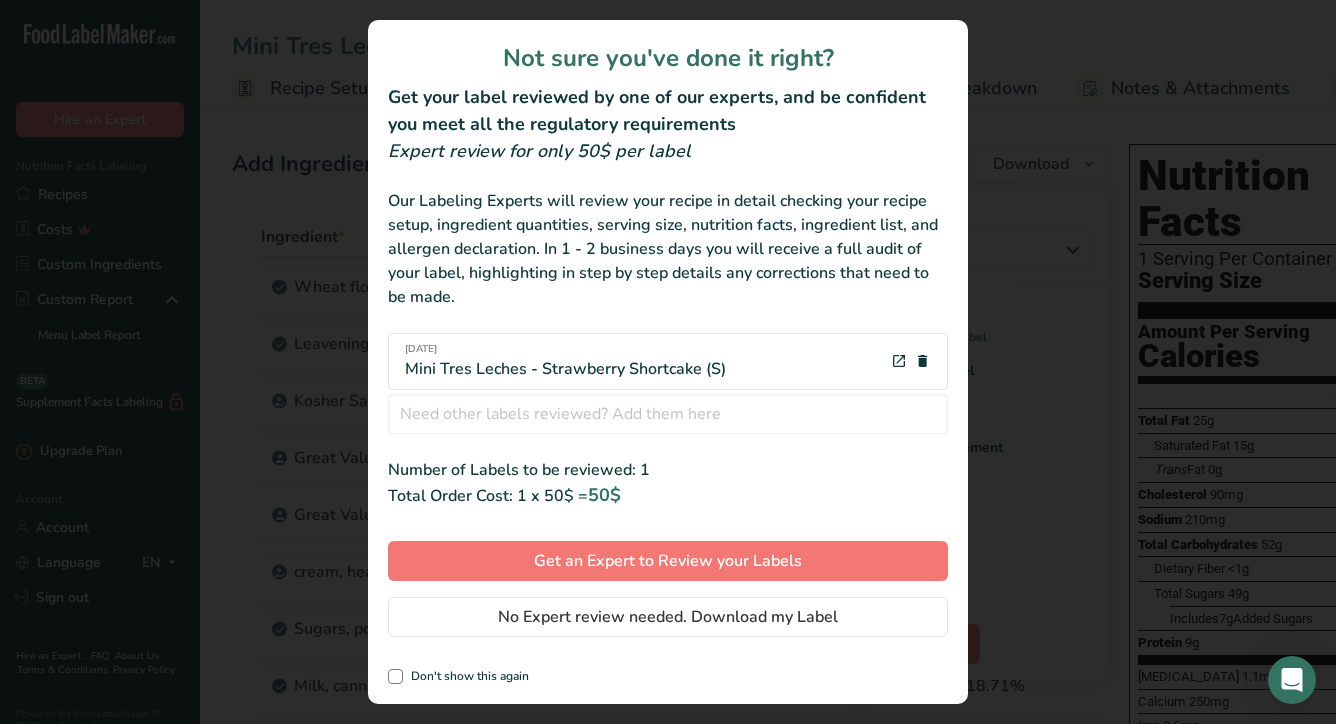 click on "Not sure you've done it right?
Get your label reviewed by one of our experts, and be confident you meet all the regulatory requirements
Expert review for only 50$ per label
Our Labeling Experts will review your recipe in detail checking your recipe setup, ingredient quantities, serving size, nutrition facts, ingredient list, and allergen declaration. In 1 - 2 business days you will receive a full audit of your label, highlighting in step by step details any corrections that need to be made.
10-7-2025
Mini Tres Leches - Strawberry Shortcake (S)
Mini Tres Leches - Cookies n' Cream (S)   Mini Tres Leches - Cookies n' Cream_1   Mini Tres Leches - Dark Chcolate (S)   Mini Tres Leches - Pistachio (S)   Mini Tres Leches - Key Lime (S)   Mini Tres Leches - Guava (S)   Sweet Onigiri Cake - Strawberry + Hazelnut Chocolate   Mini Tres Leches - Passion Fruit (S)" at bounding box center (668, 362) 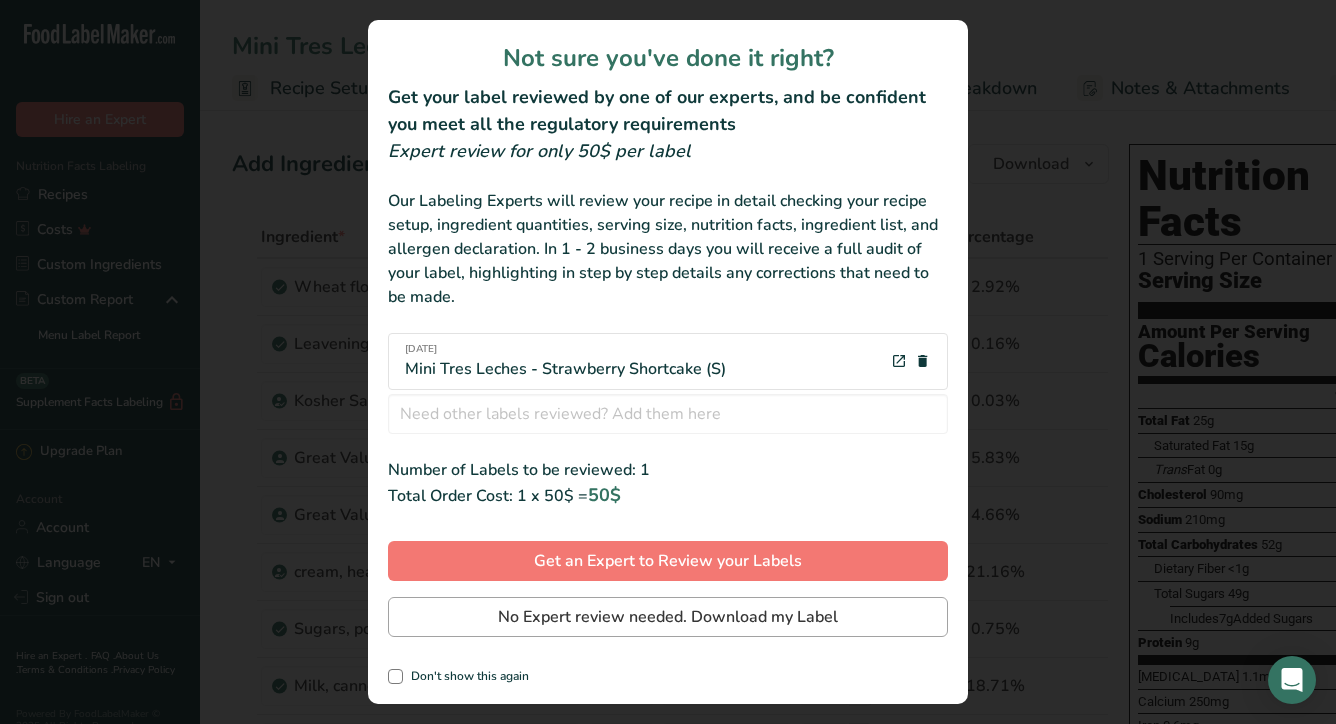 click on "No Expert review needed. Download my Label" at bounding box center (668, 617) 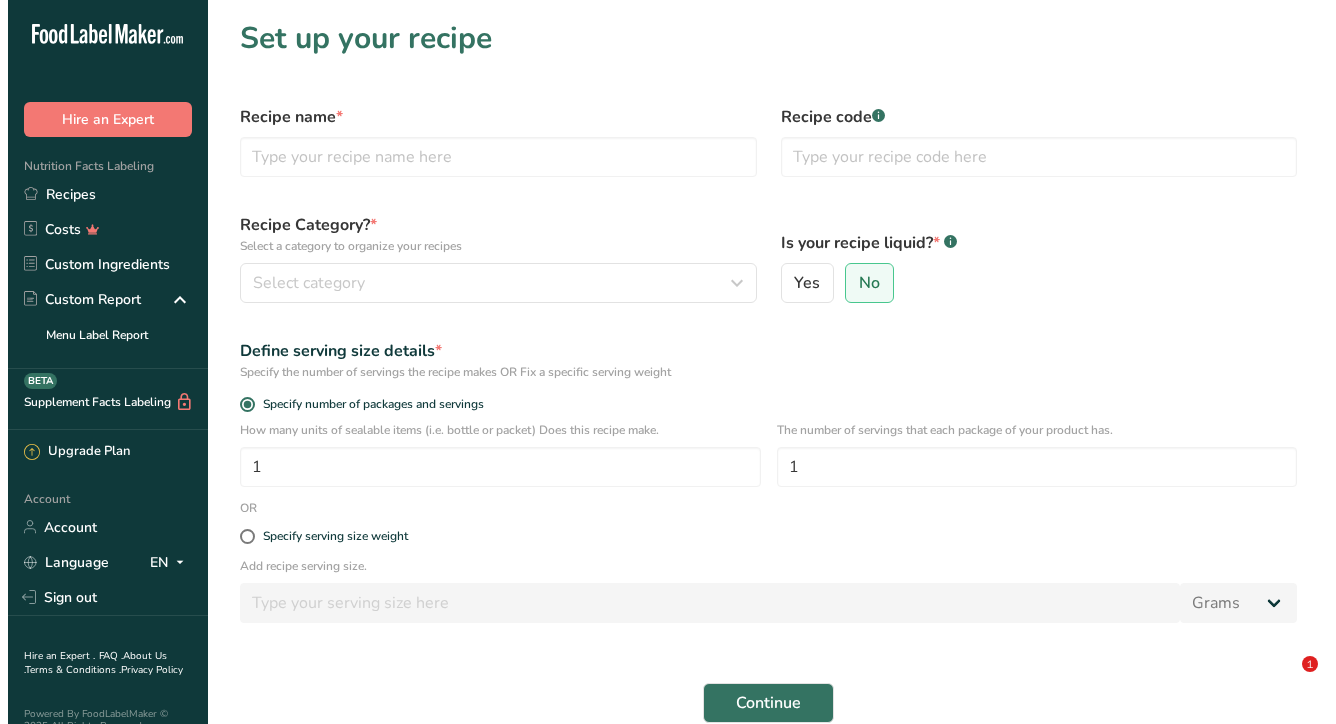 scroll, scrollTop: 0, scrollLeft: 0, axis: both 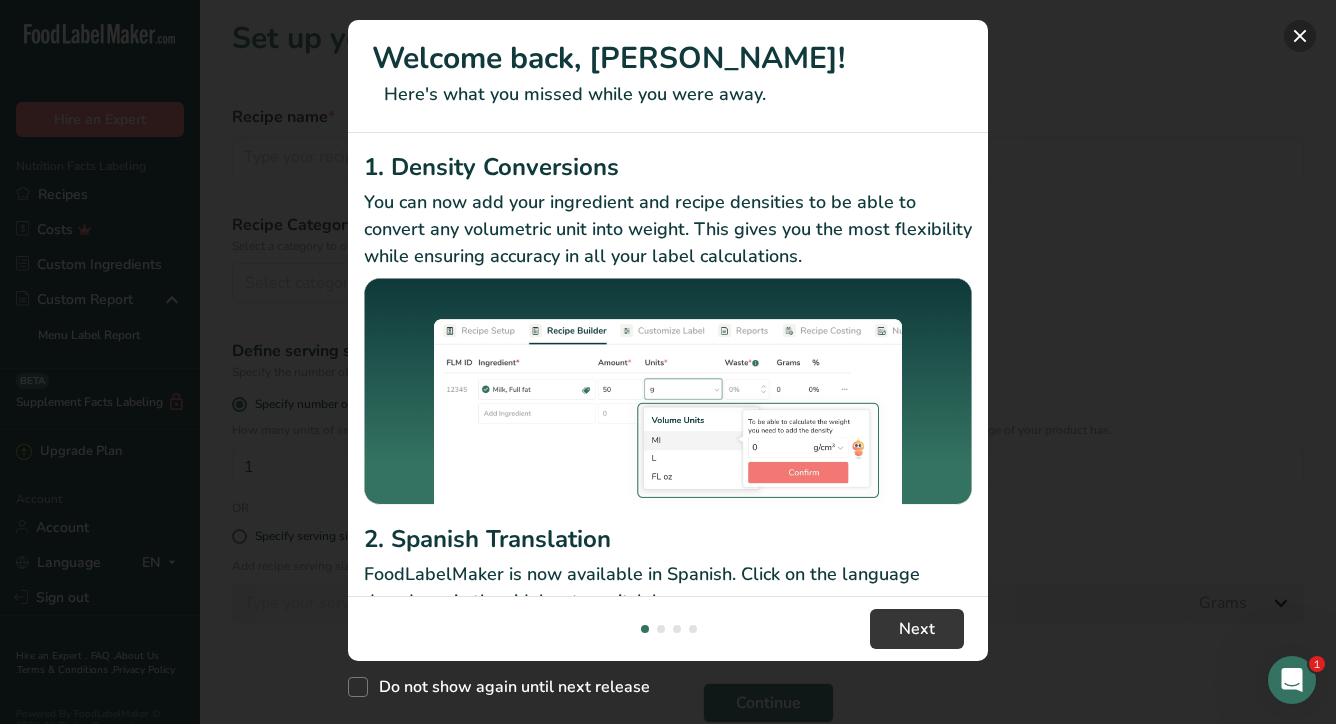 click at bounding box center [1300, 36] 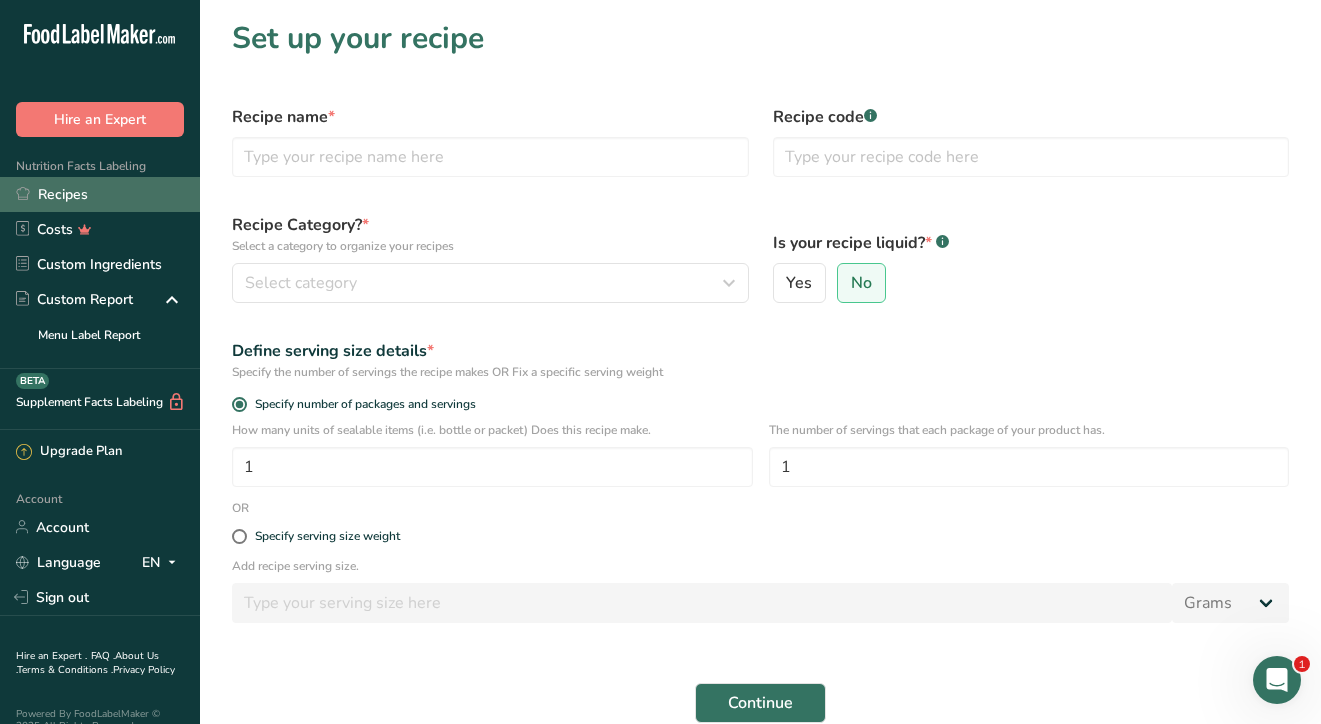 click on "Recipes" at bounding box center [100, 194] 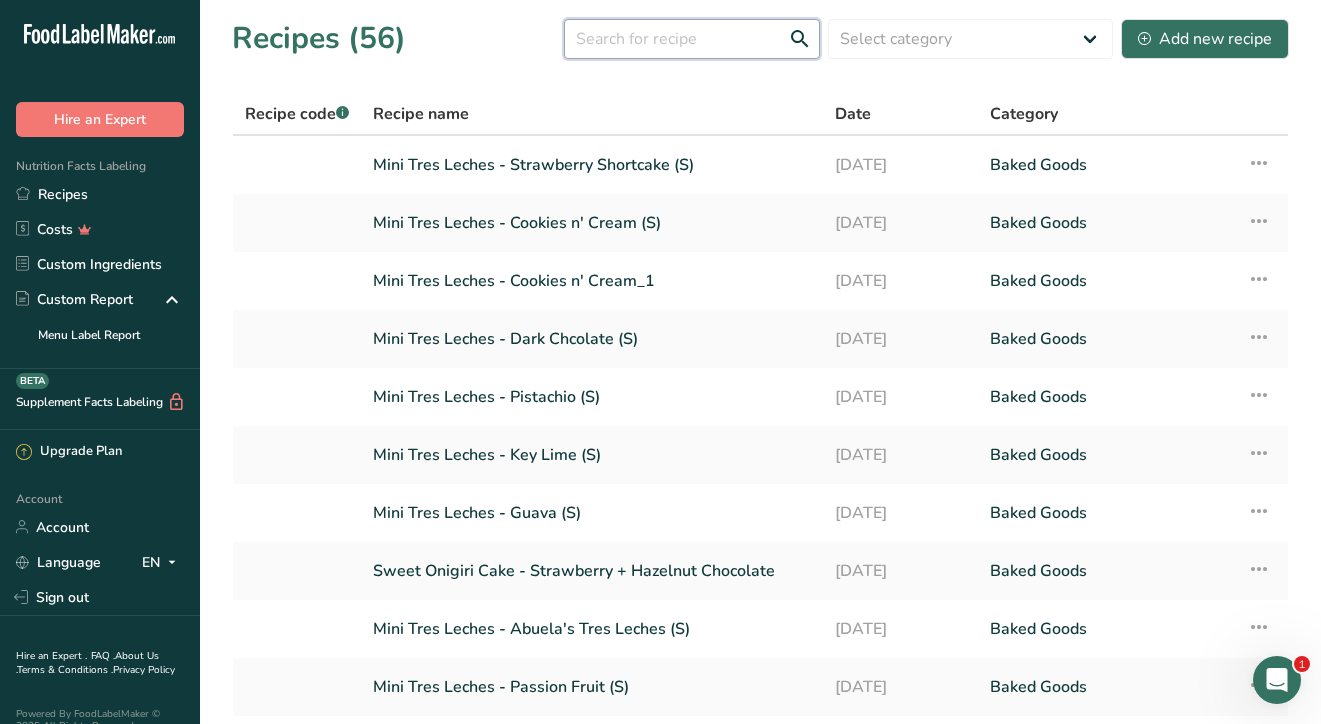 click at bounding box center (692, 39) 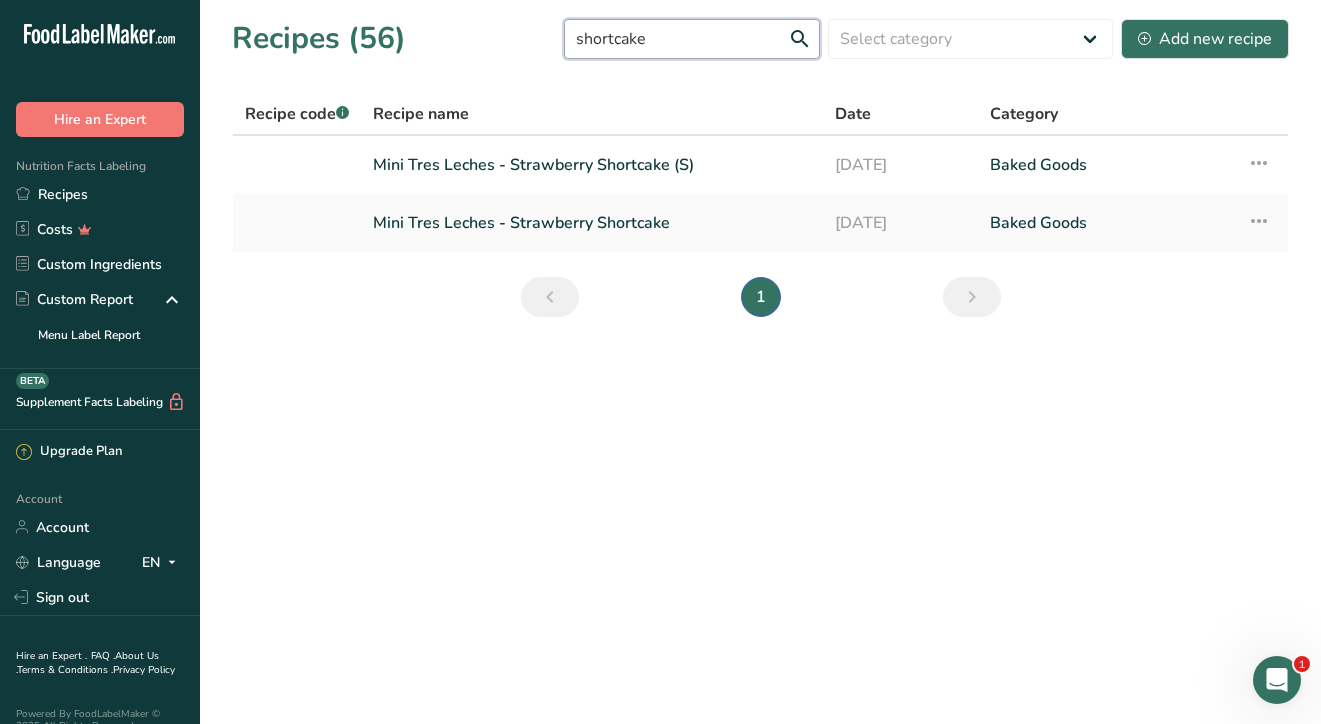 type on "shortcake" 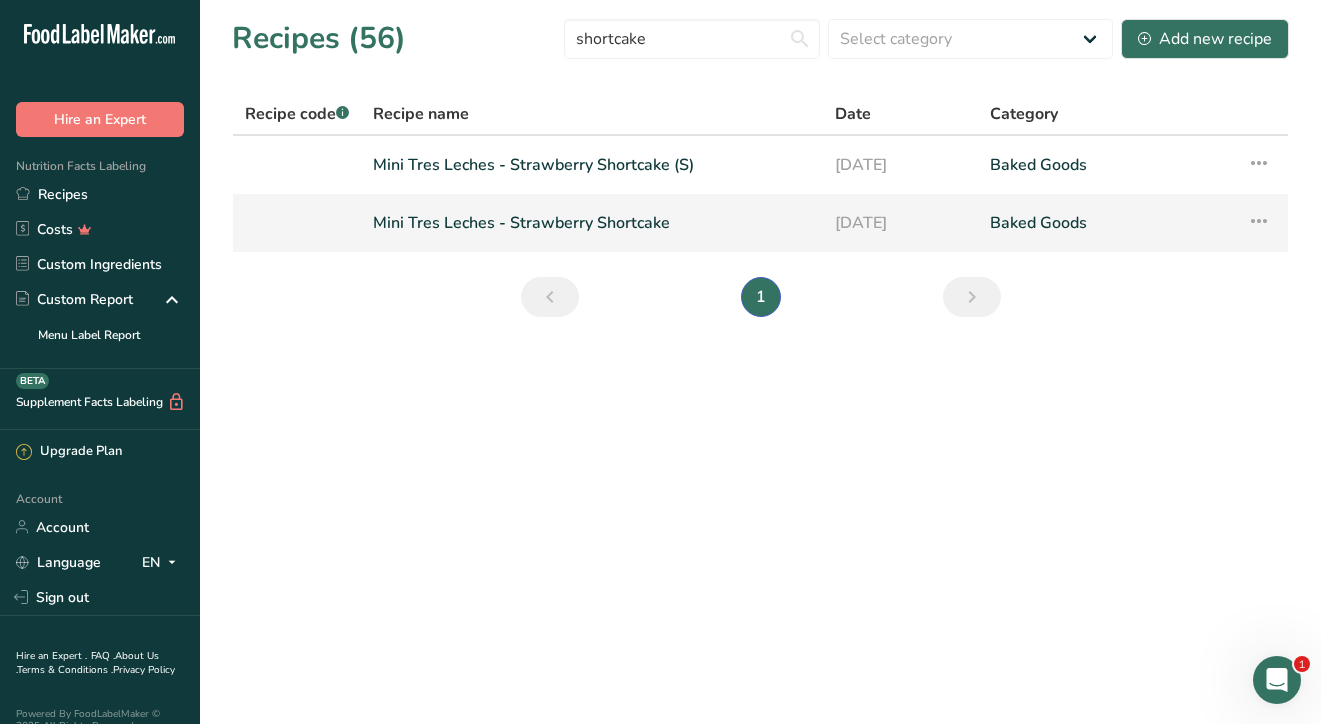 drag, startPoint x: 622, startPoint y: 55, endPoint x: 599, endPoint y: 236, distance: 182.45547 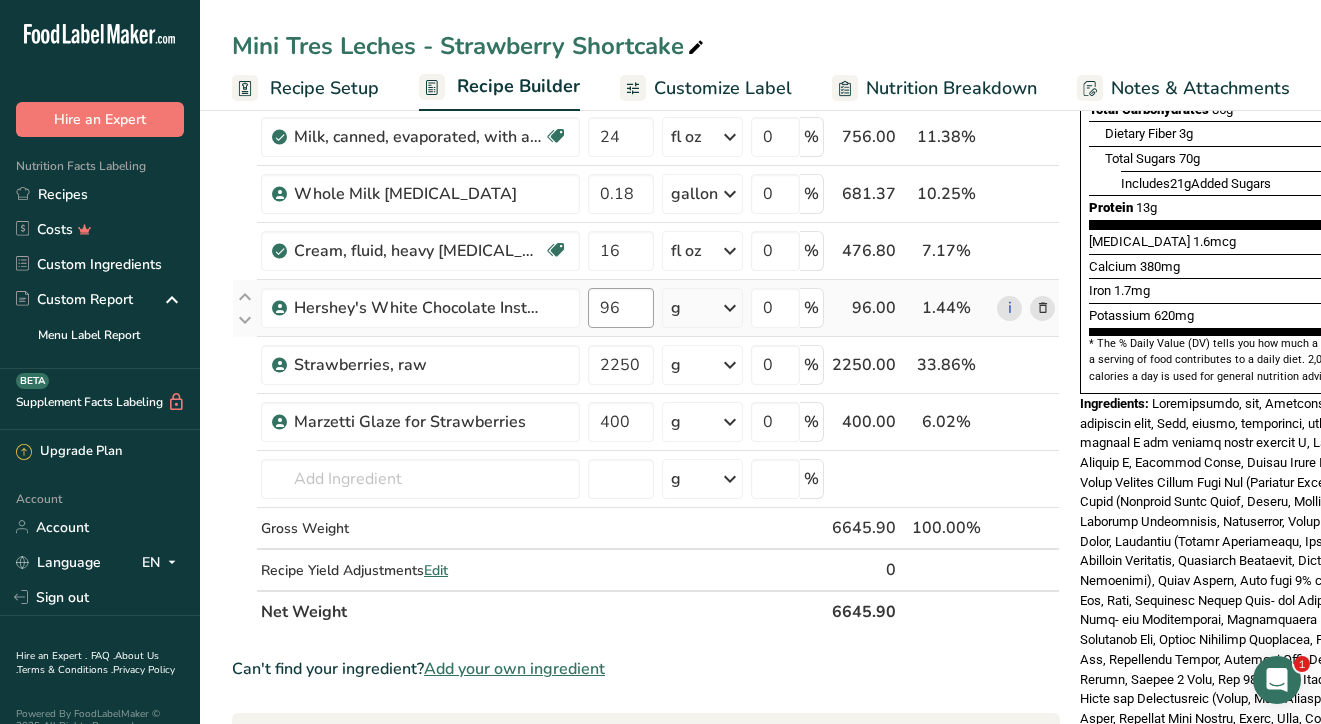 scroll, scrollTop: 450, scrollLeft: 0, axis: vertical 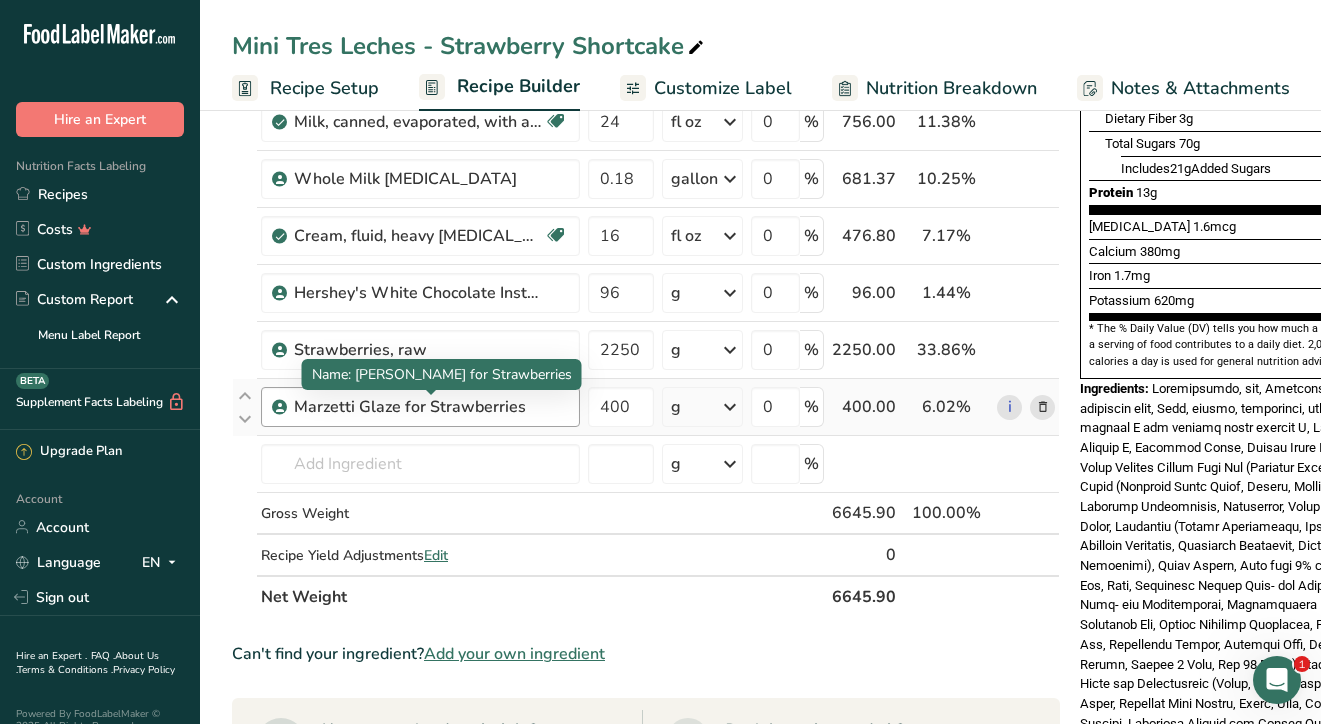 click on "Marzetti Glaze for Strawberries" at bounding box center (419, 407) 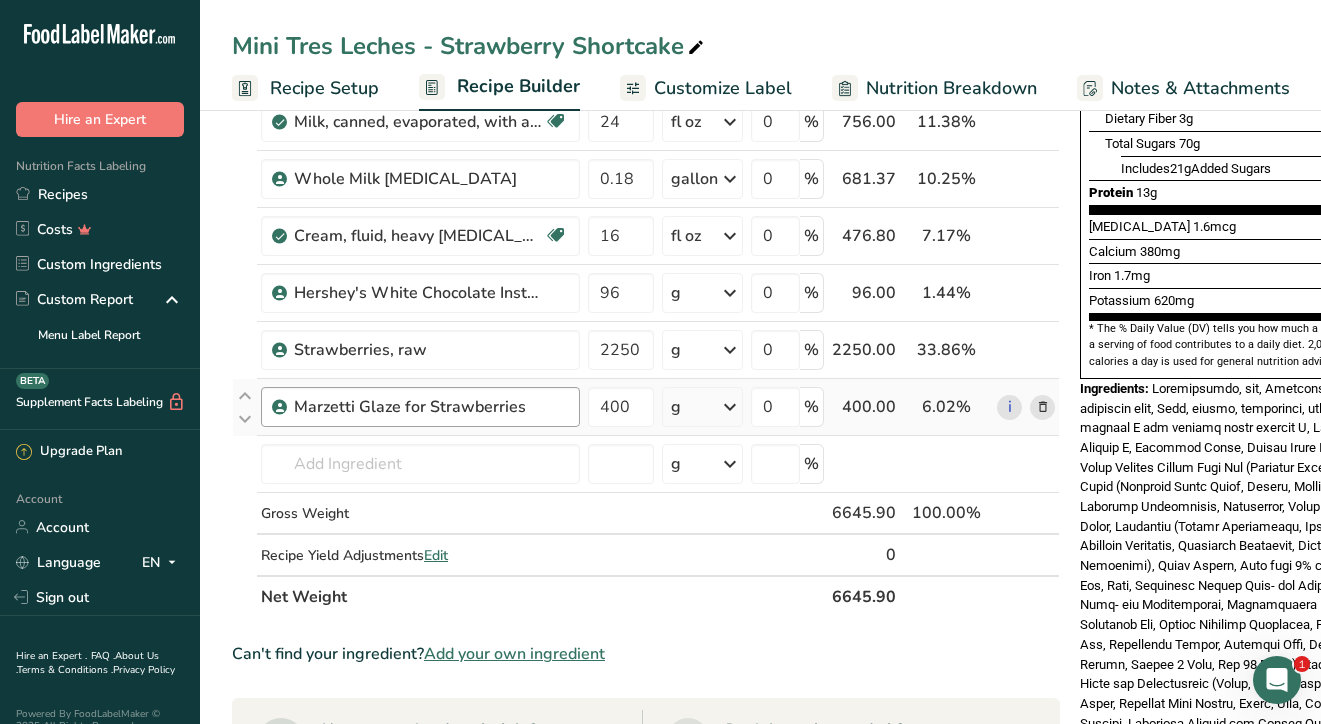 click on "Marzetti Glaze for Strawberries" at bounding box center (419, 407) 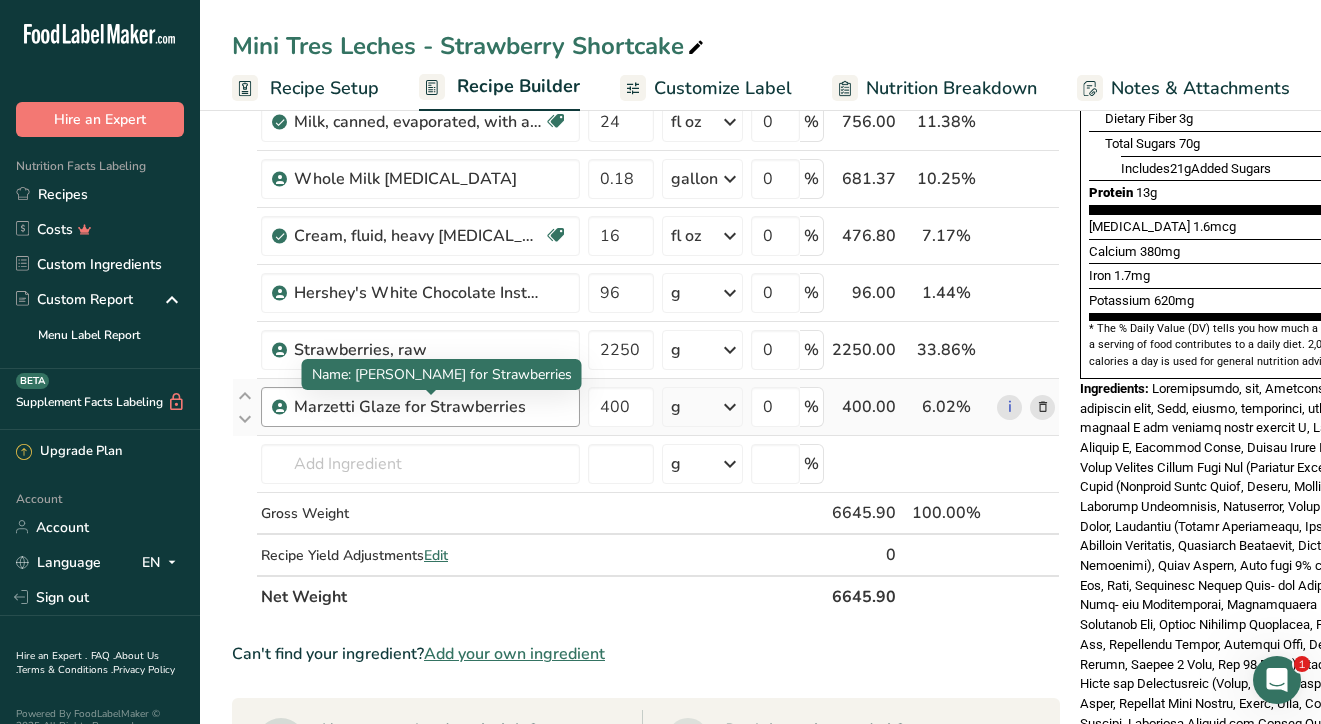 click on "Marzetti Glaze for Strawberries" at bounding box center (419, 407) 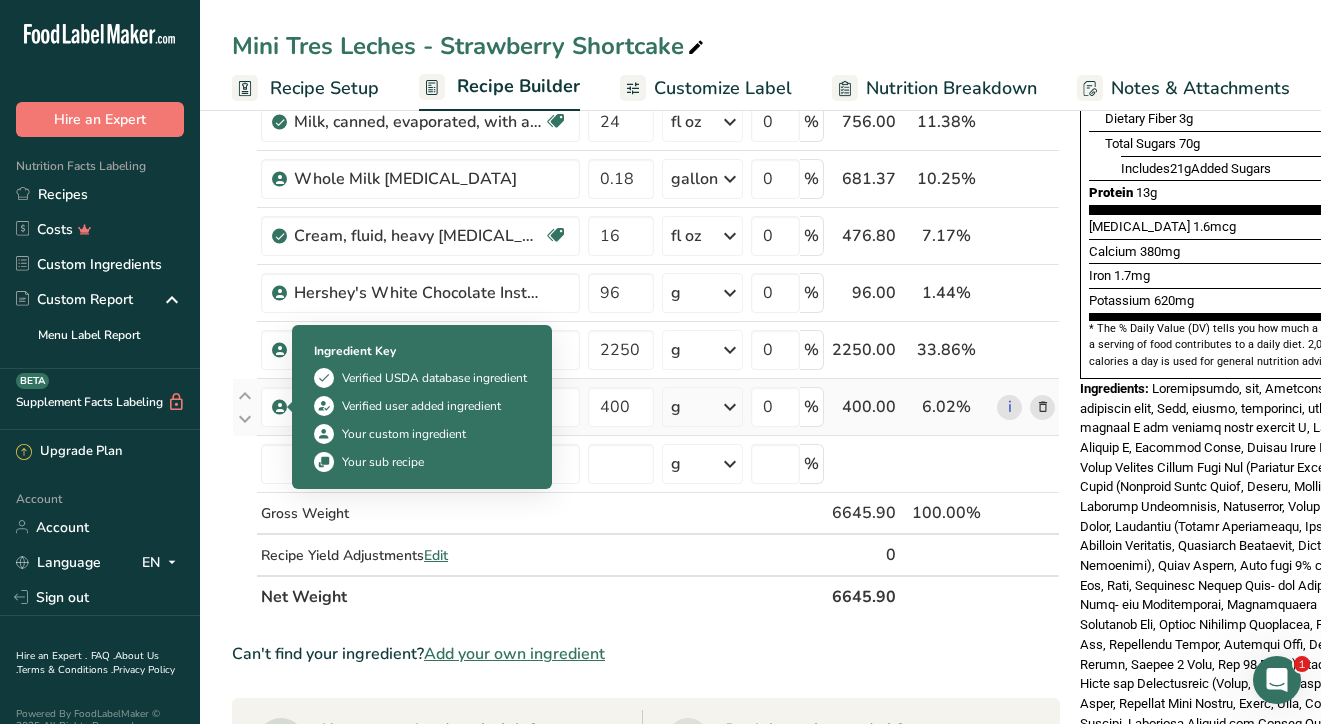 drag, startPoint x: 512, startPoint y: 408, endPoint x: 283, endPoint y: 402, distance: 229.07858 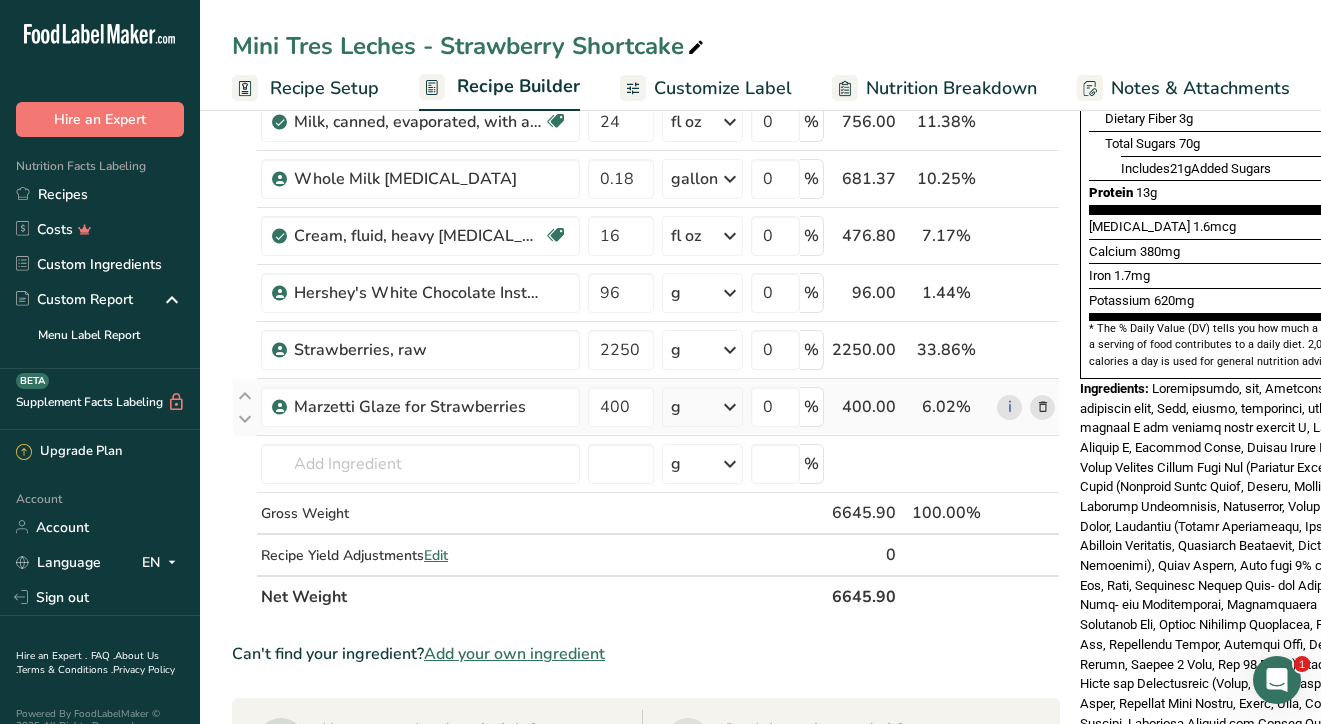copy on "Marzetti Glaze for Strawberrie" 